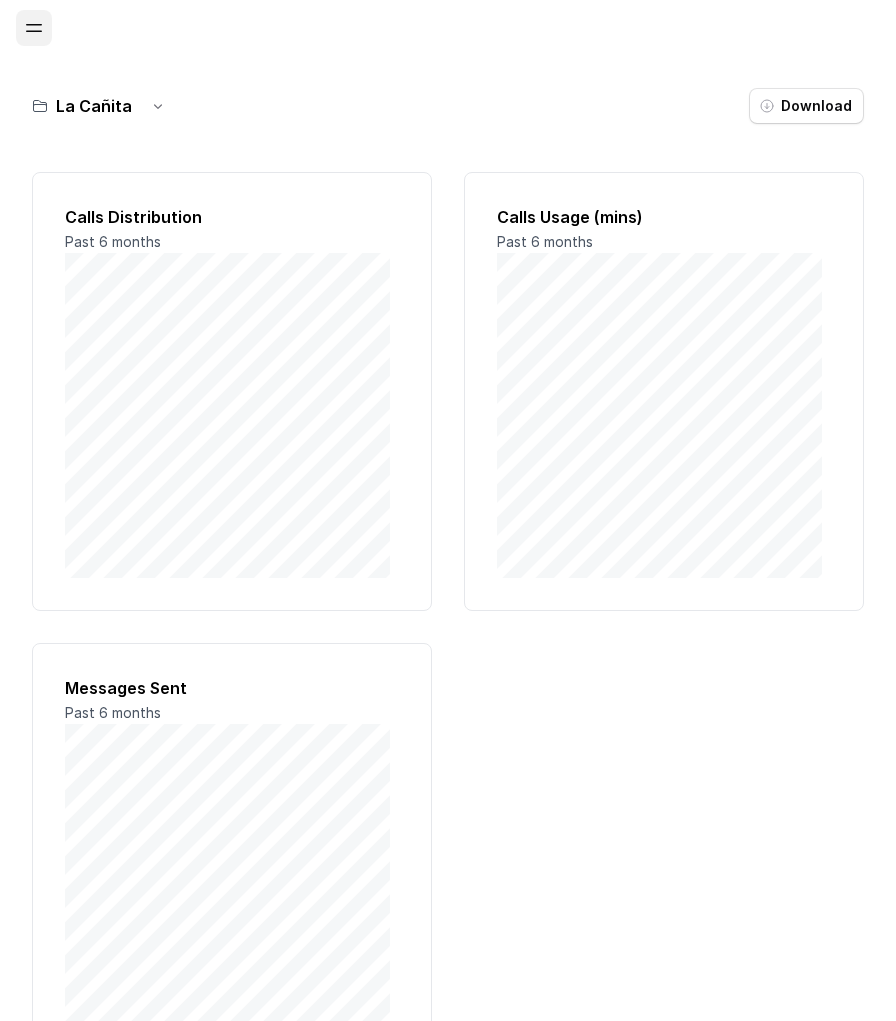 click at bounding box center (34, 28) 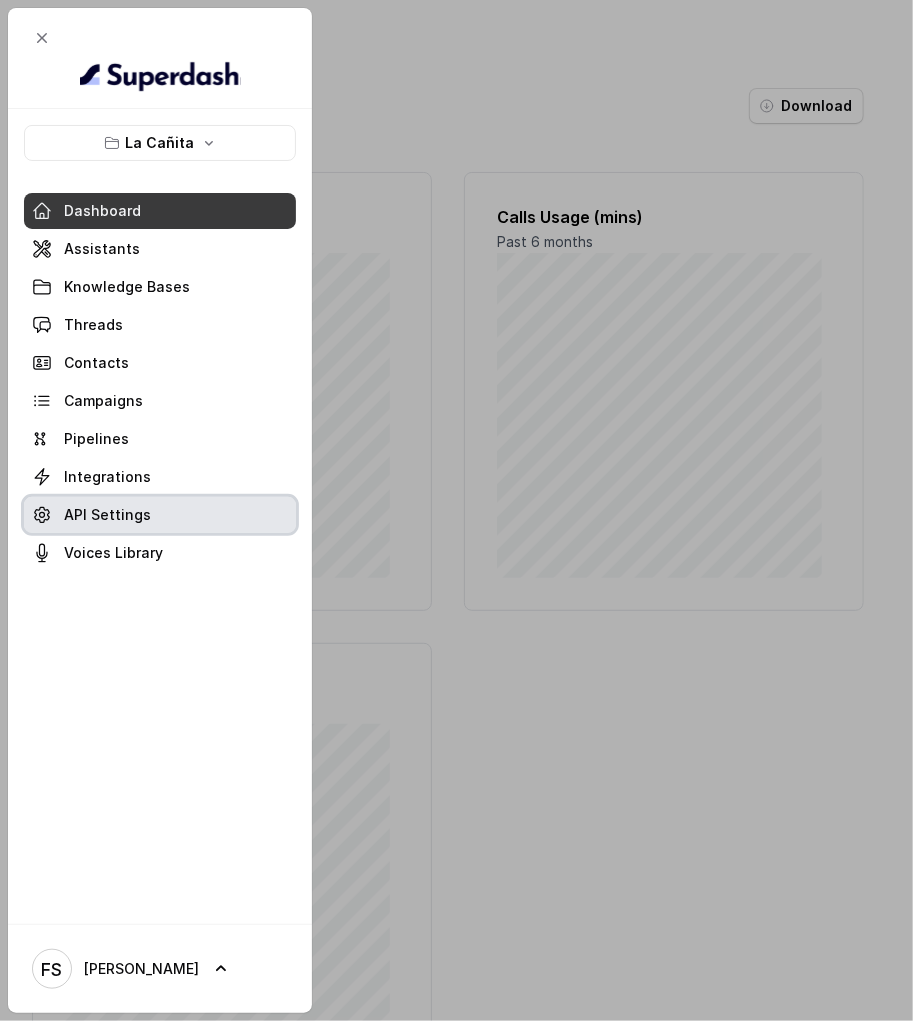 click on "API Settings" at bounding box center (160, 515) 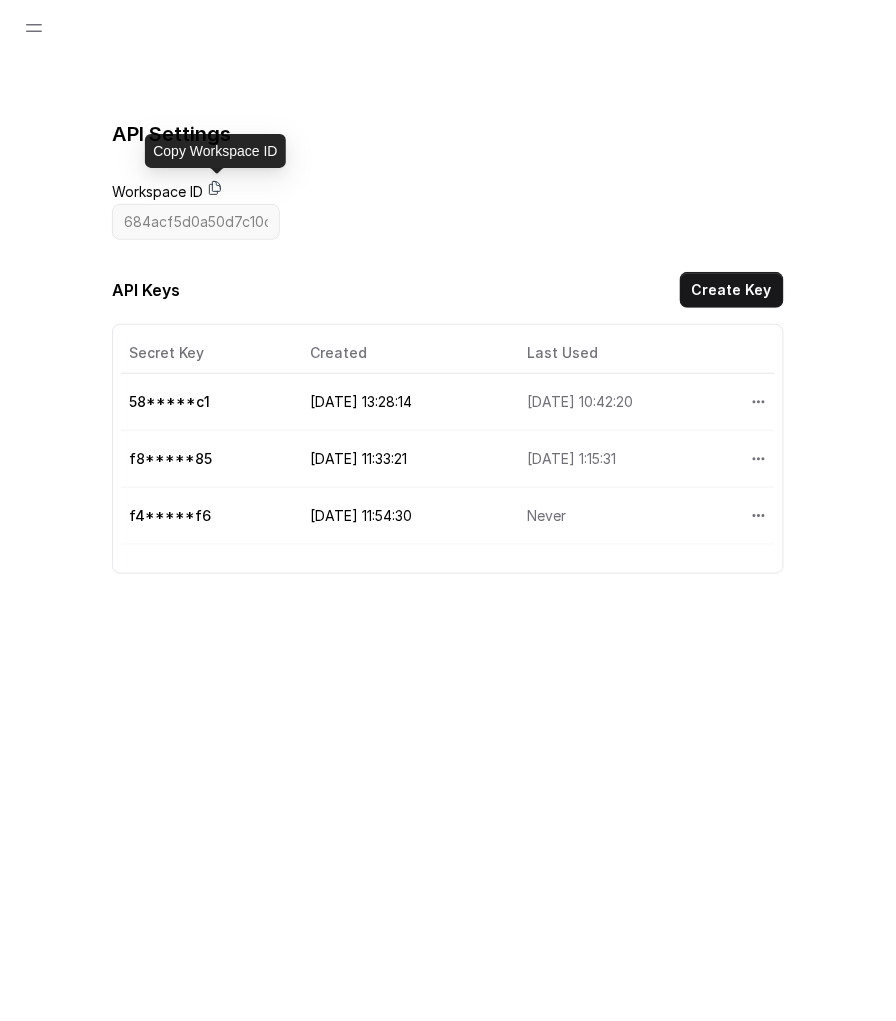 click 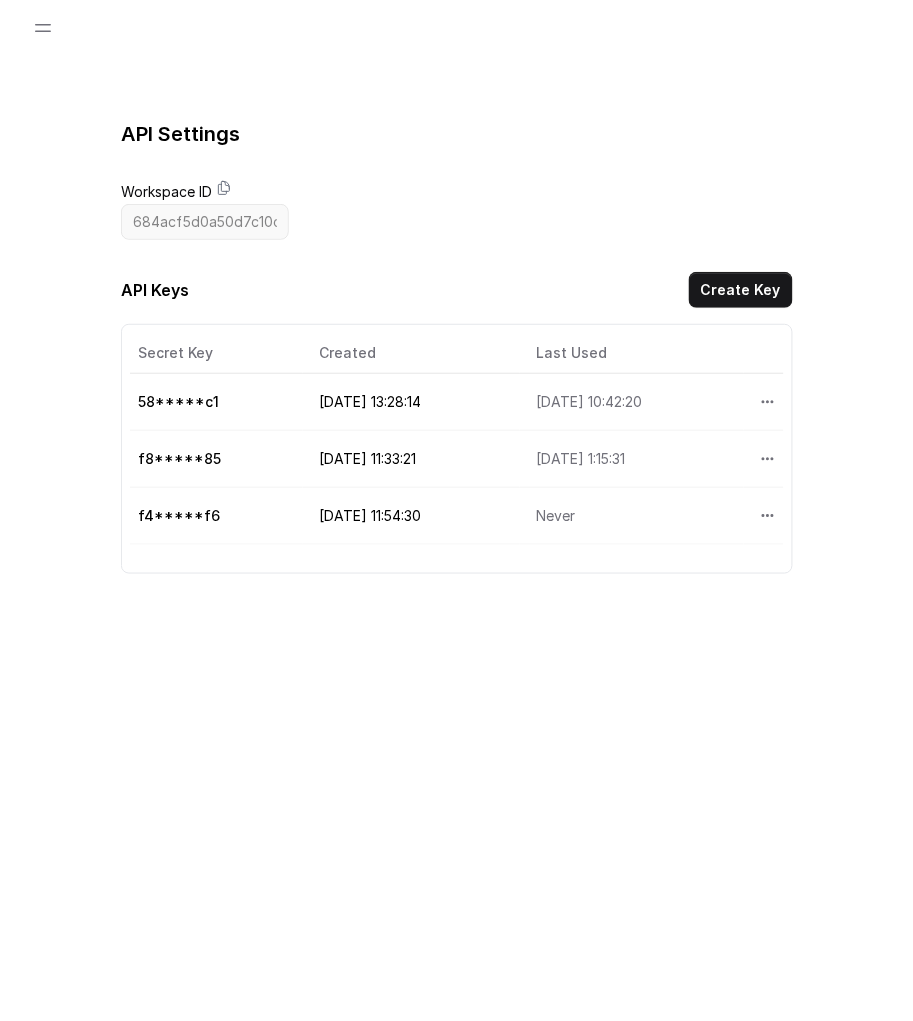 scroll, scrollTop: 0, scrollLeft: 0, axis: both 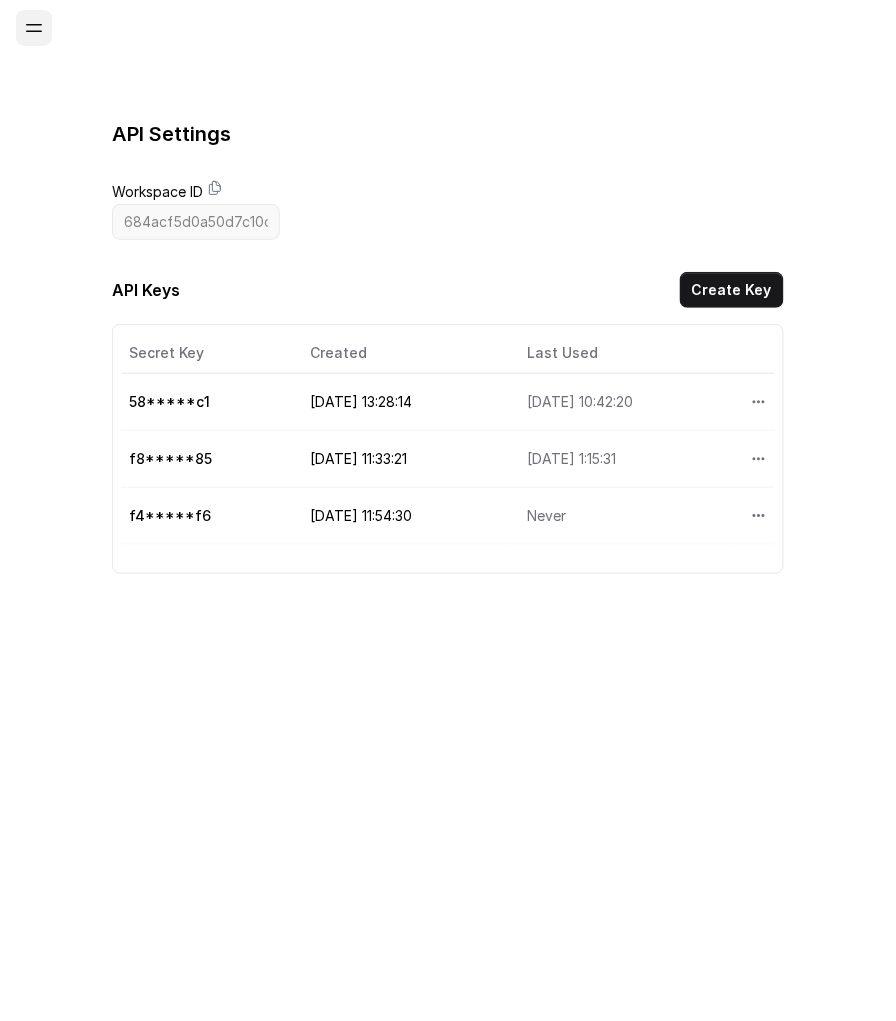 click at bounding box center (34, 28) 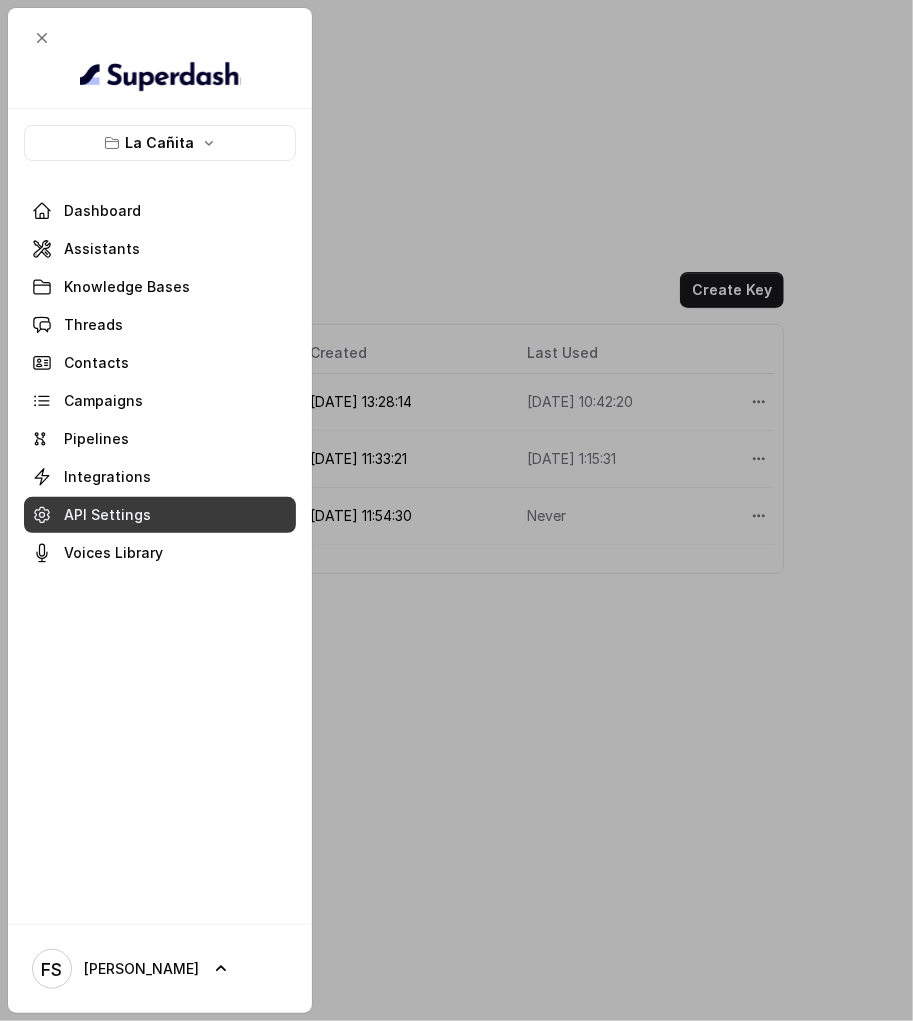 click at bounding box center (456, 510) 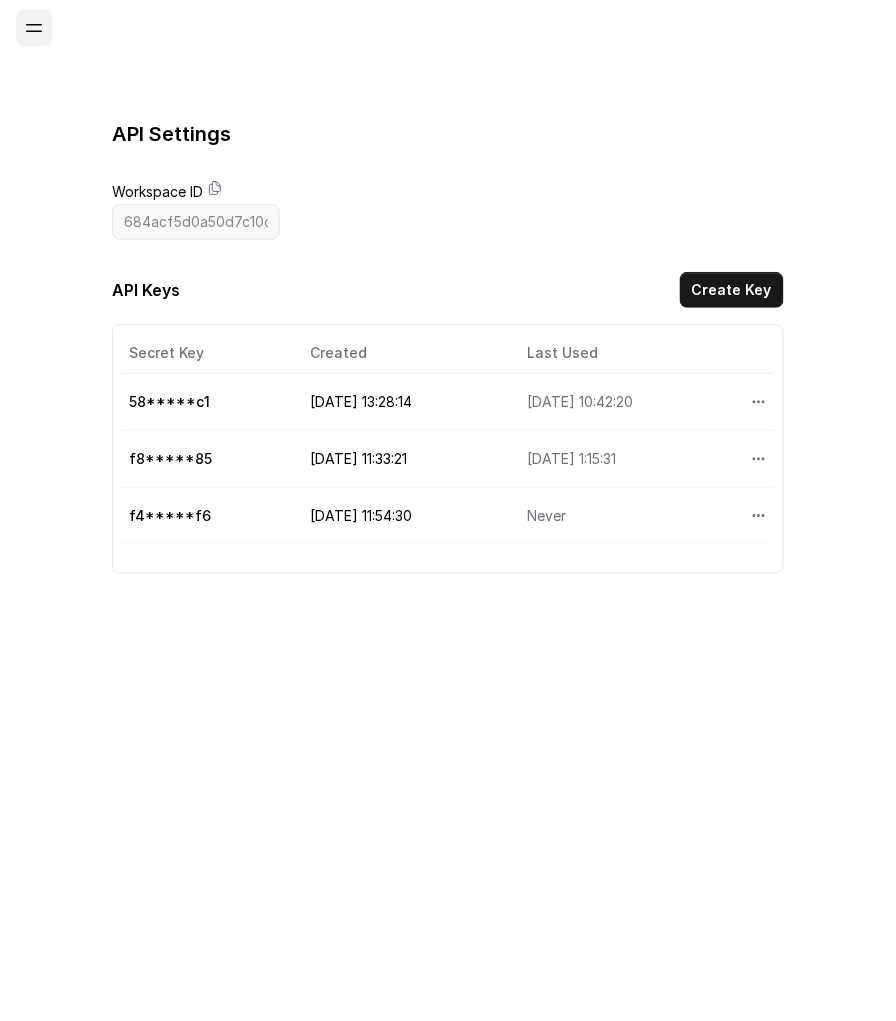 click at bounding box center [34, 28] 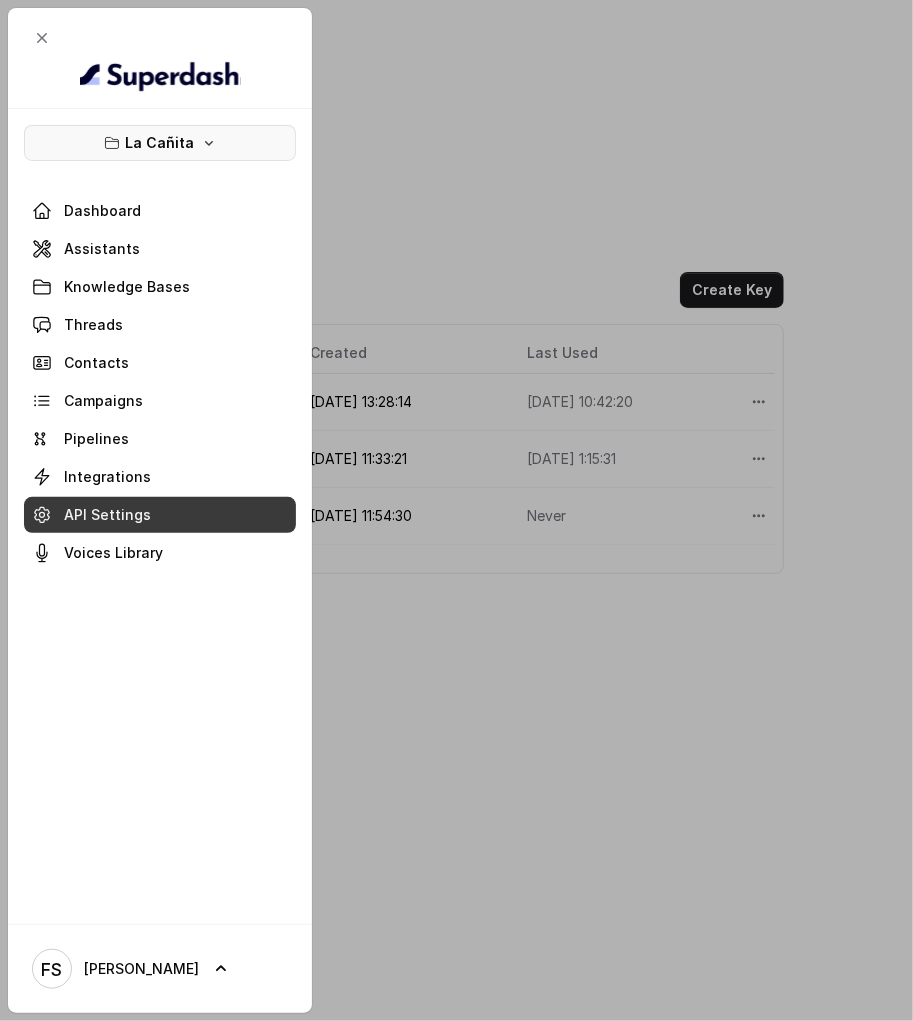 click on "La Cañita" at bounding box center (160, 143) 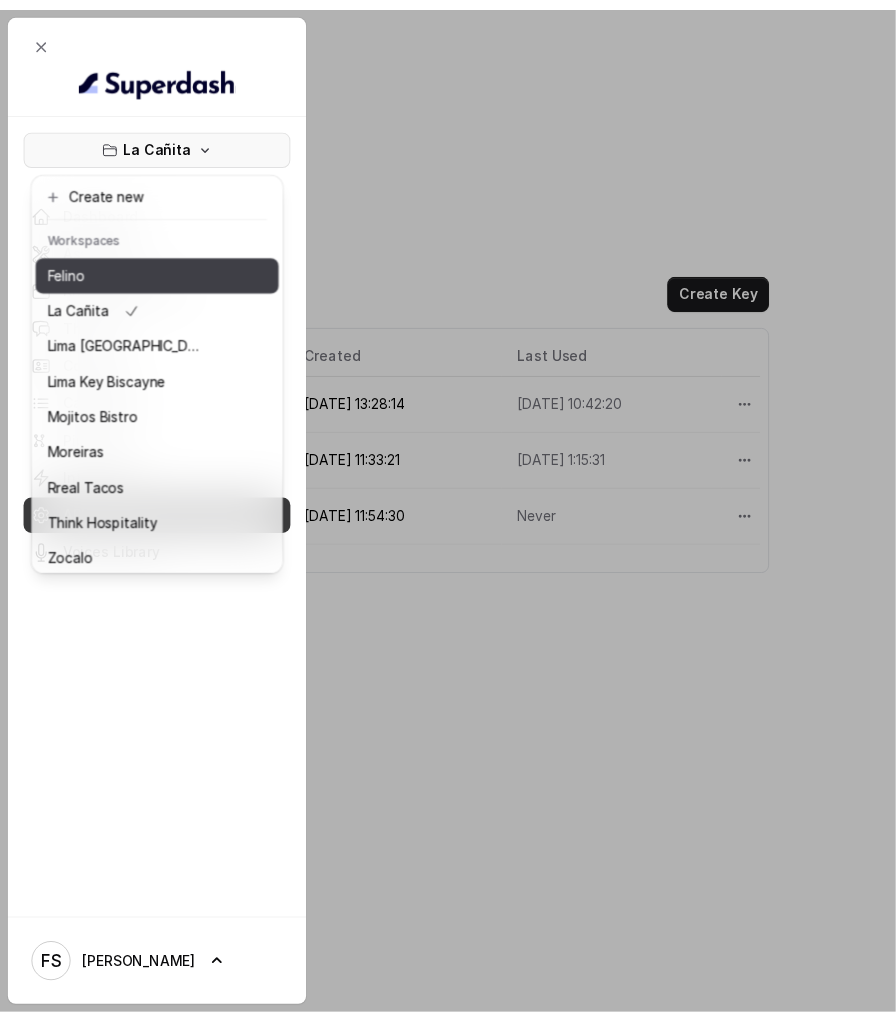 scroll, scrollTop: 127, scrollLeft: 0, axis: vertical 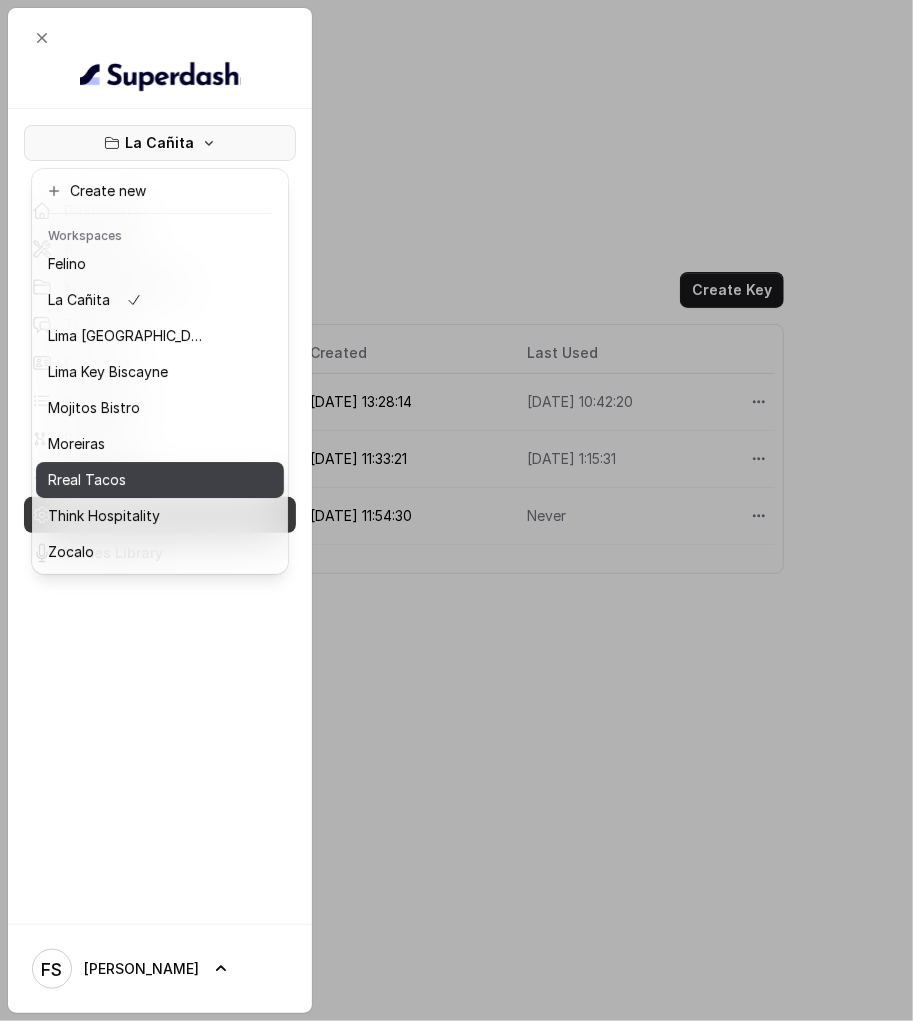 click on "Rreal Tacos" at bounding box center (128, 480) 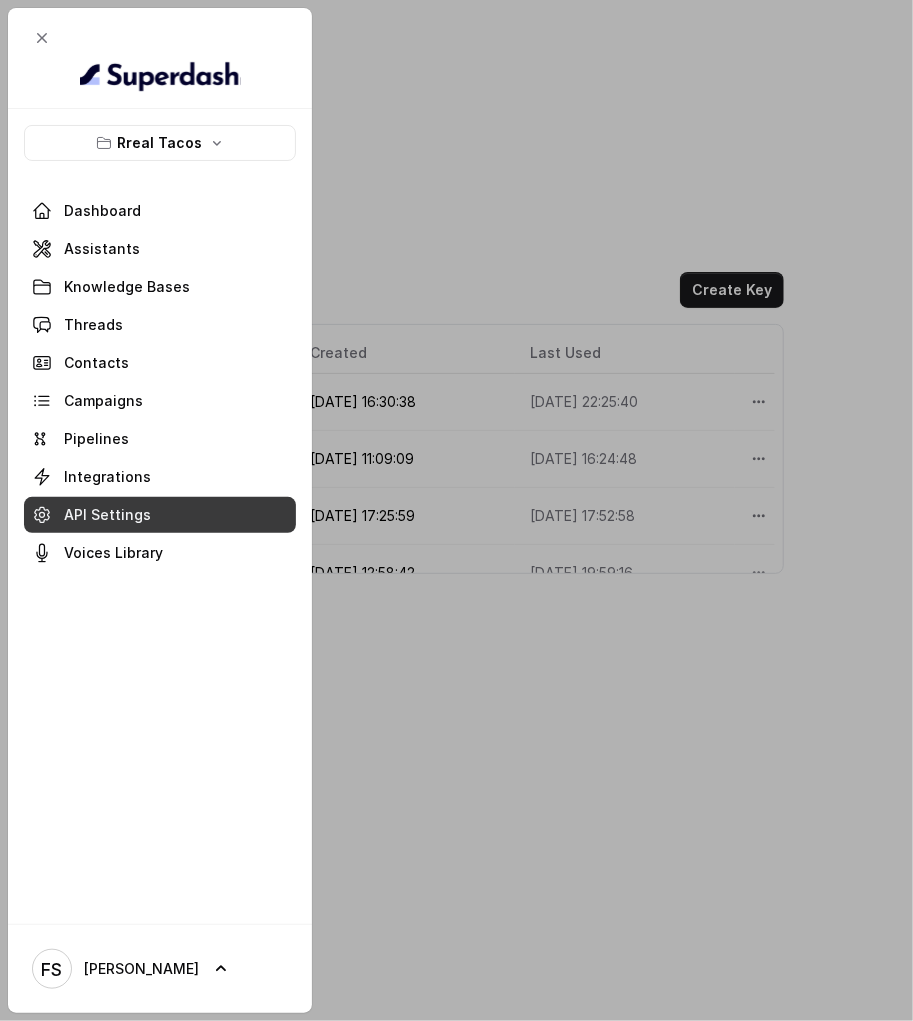 click at bounding box center [456, 510] 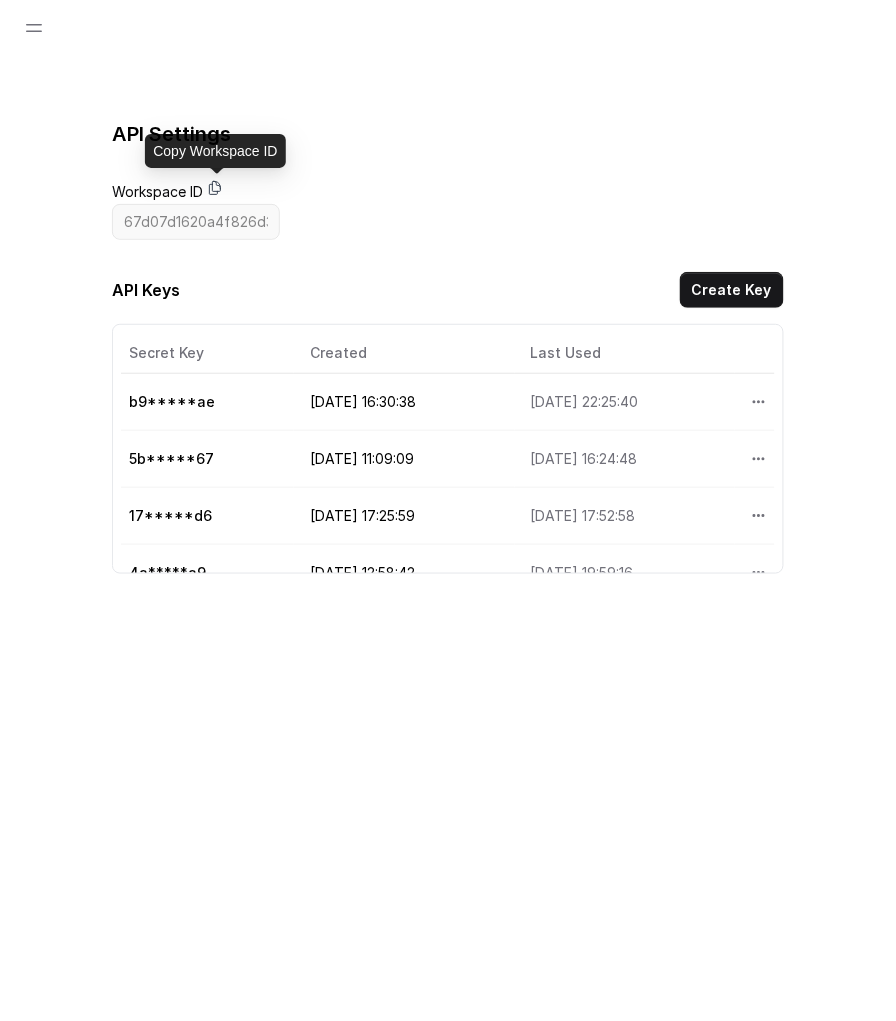 click 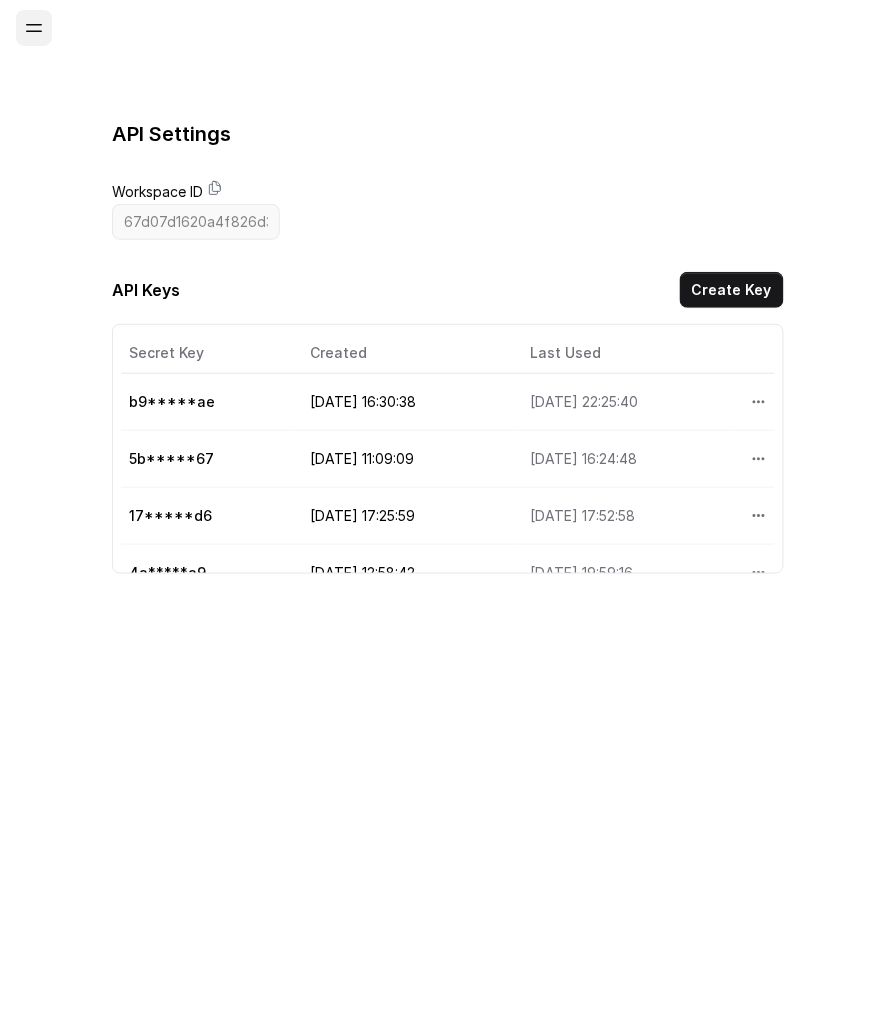 click 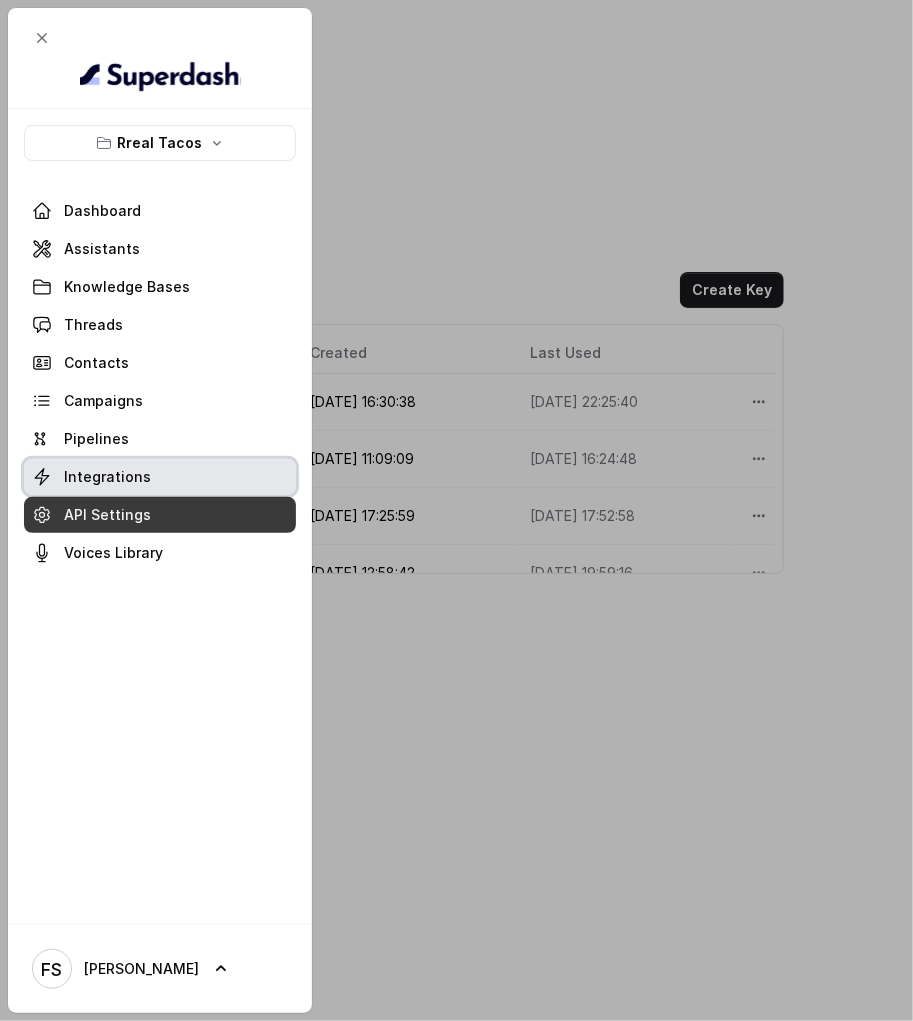 click on "Integrations" at bounding box center [107, 477] 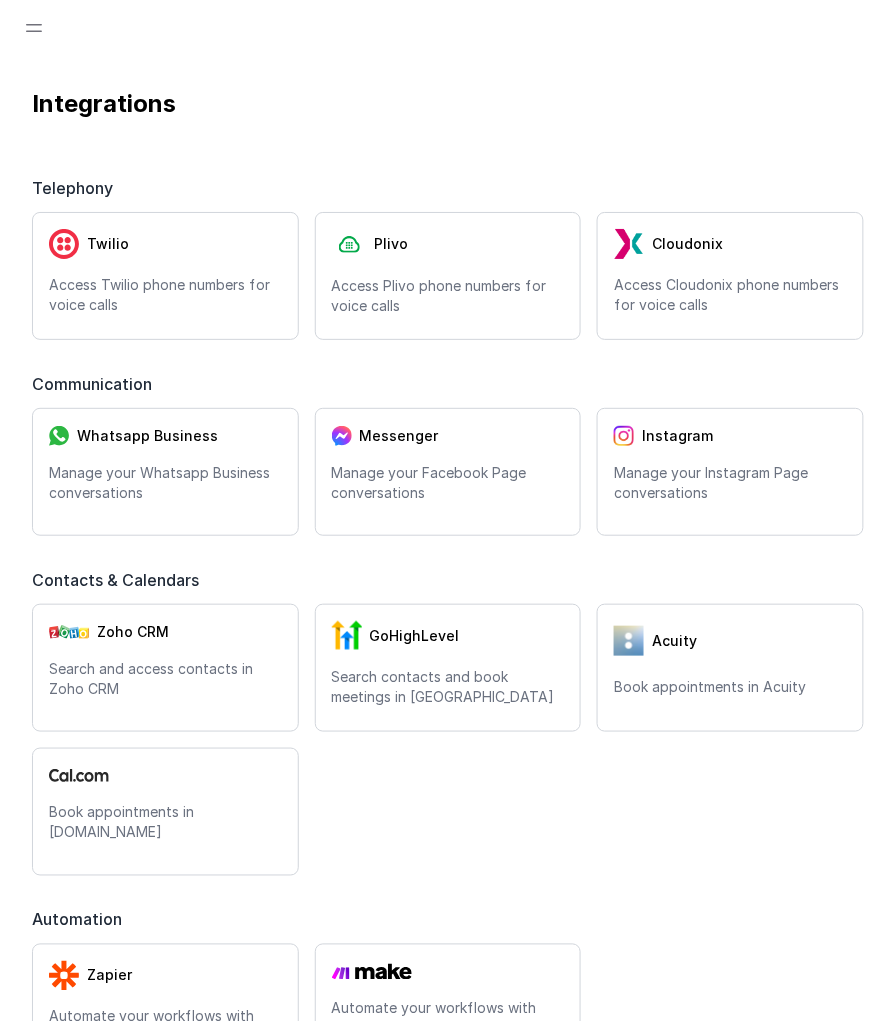 click at bounding box center [448, 28] 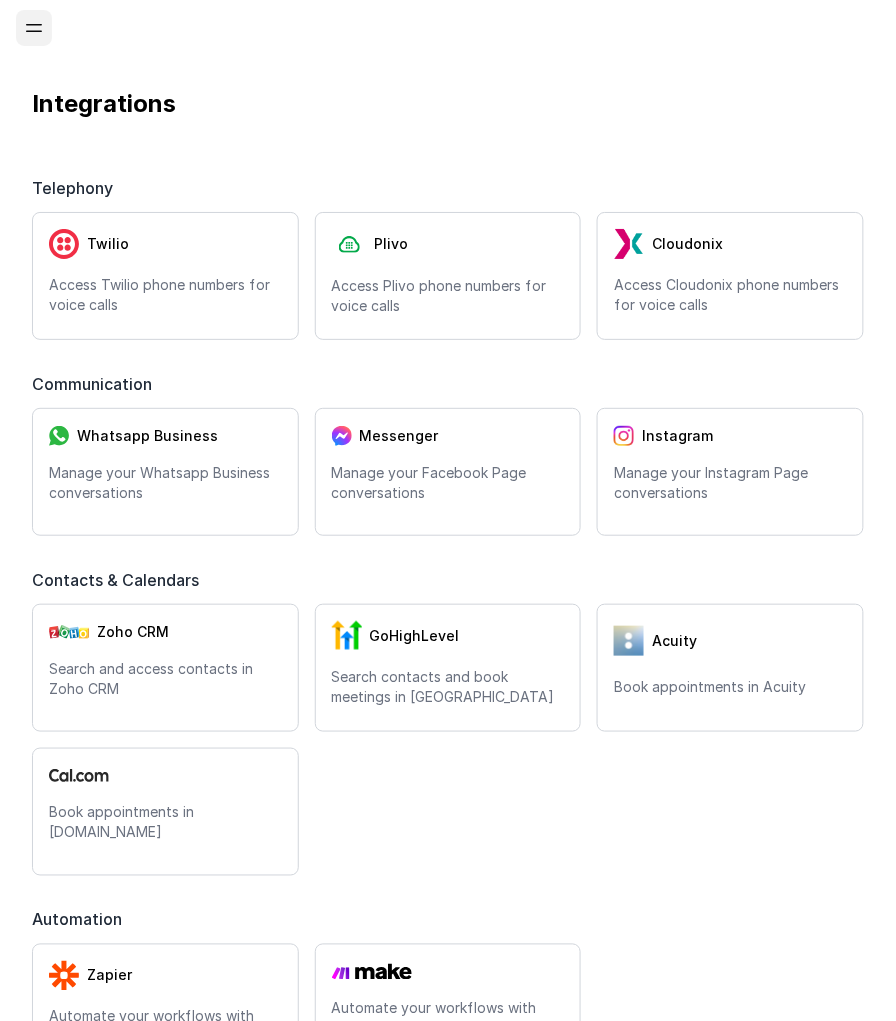 click at bounding box center (34, 28) 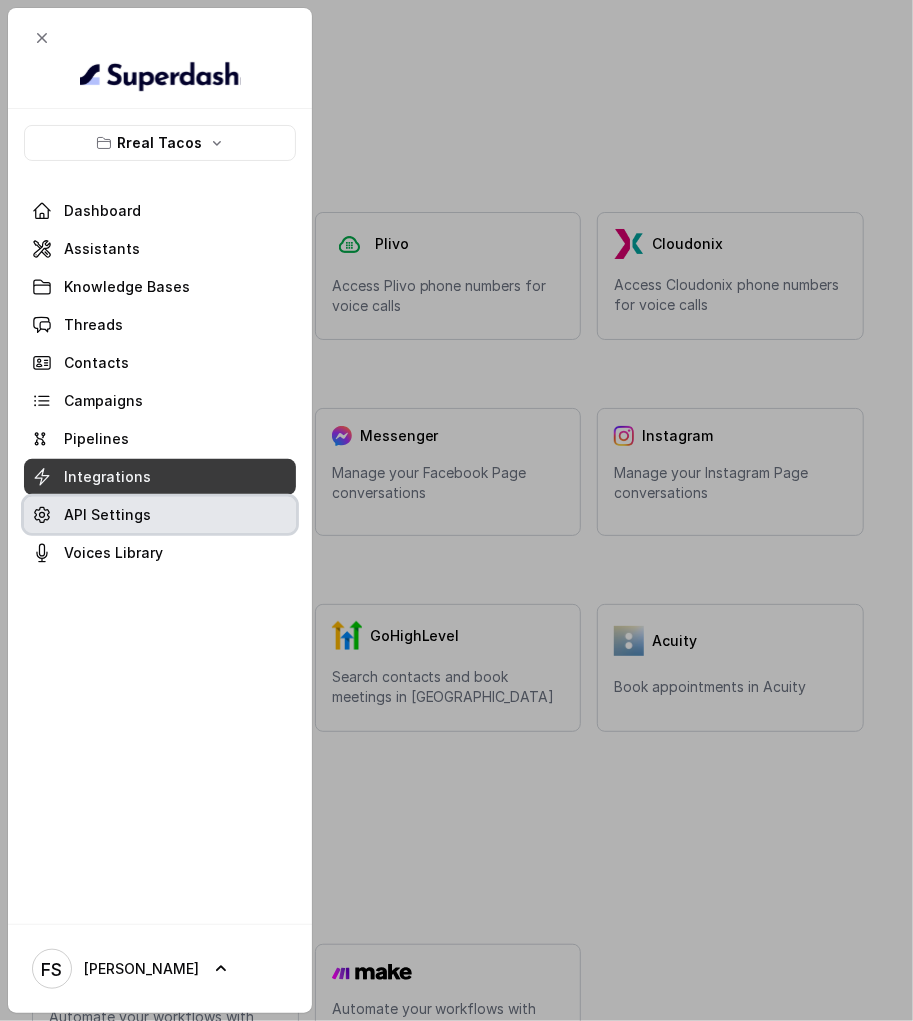 click on "API Settings" at bounding box center [160, 515] 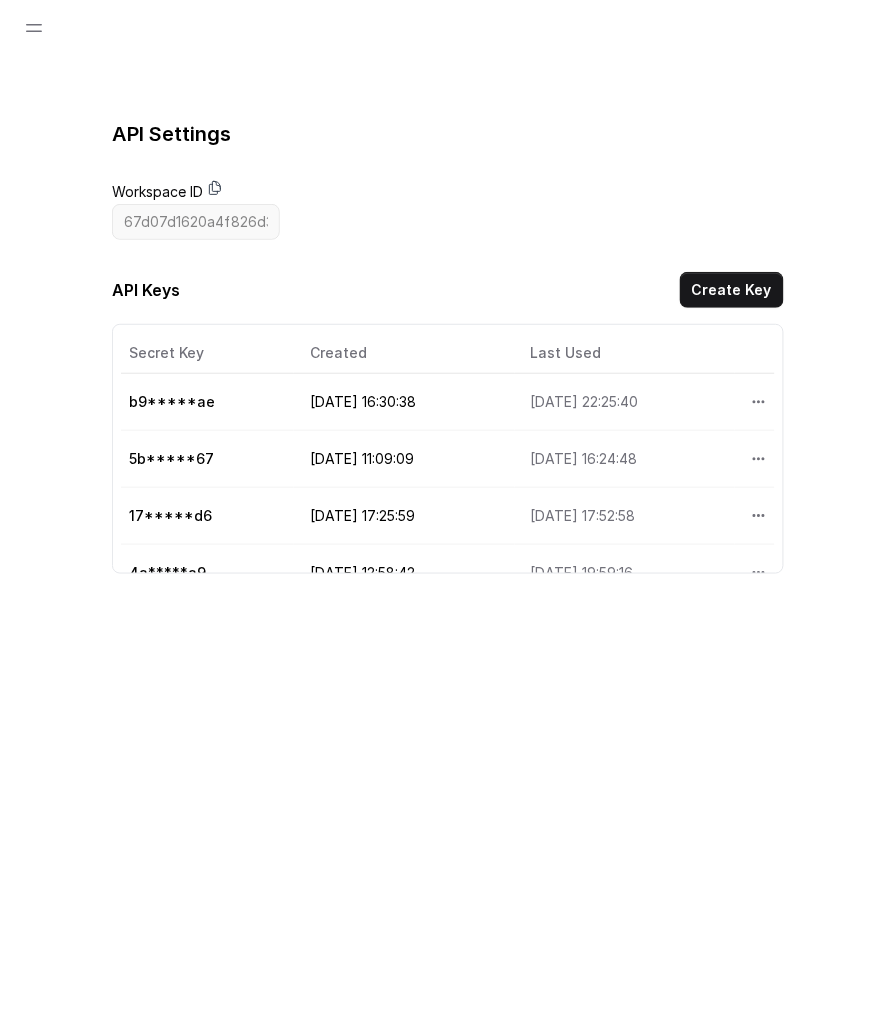 click 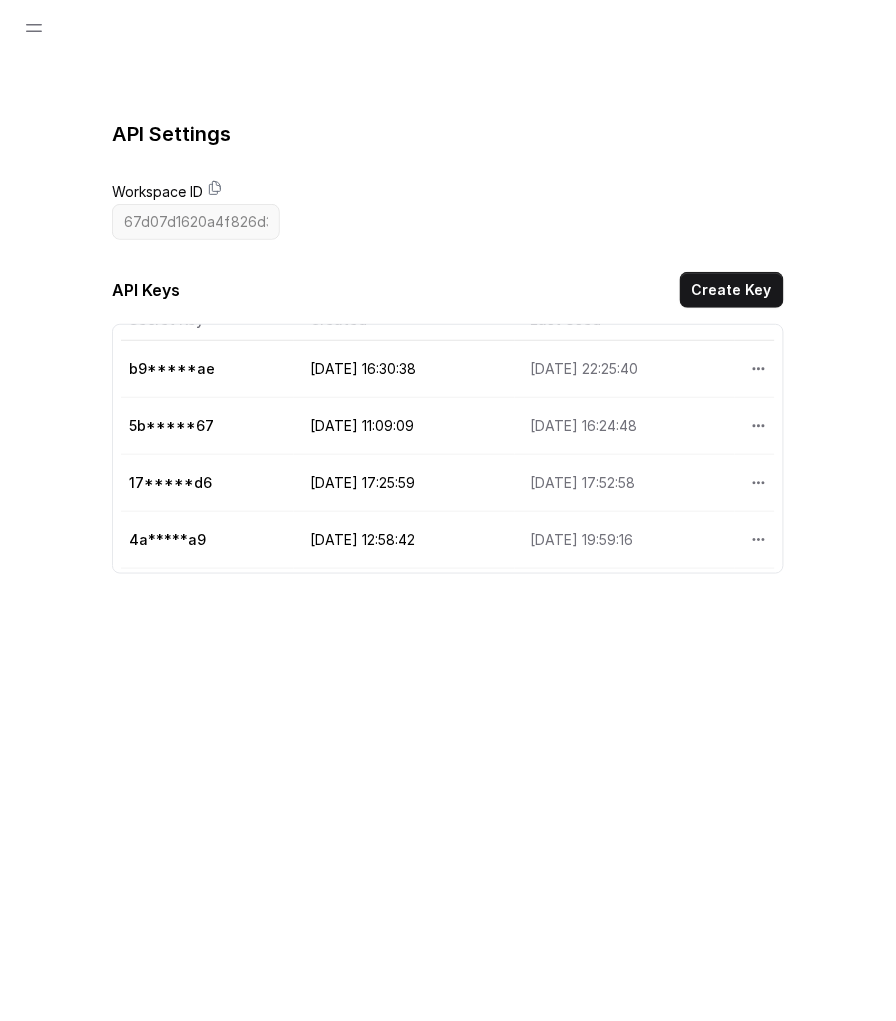 scroll, scrollTop: 0, scrollLeft: 0, axis: both 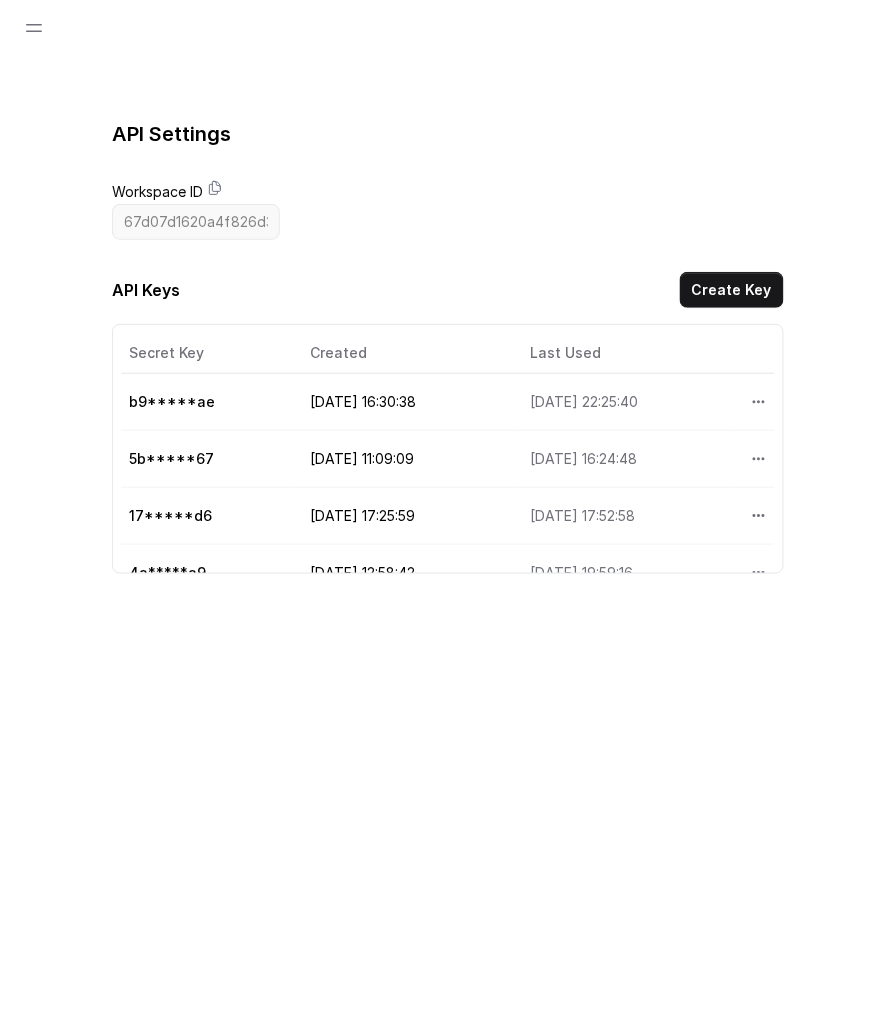 click on "API Keys Create Key" at bounding box center (448, 294) 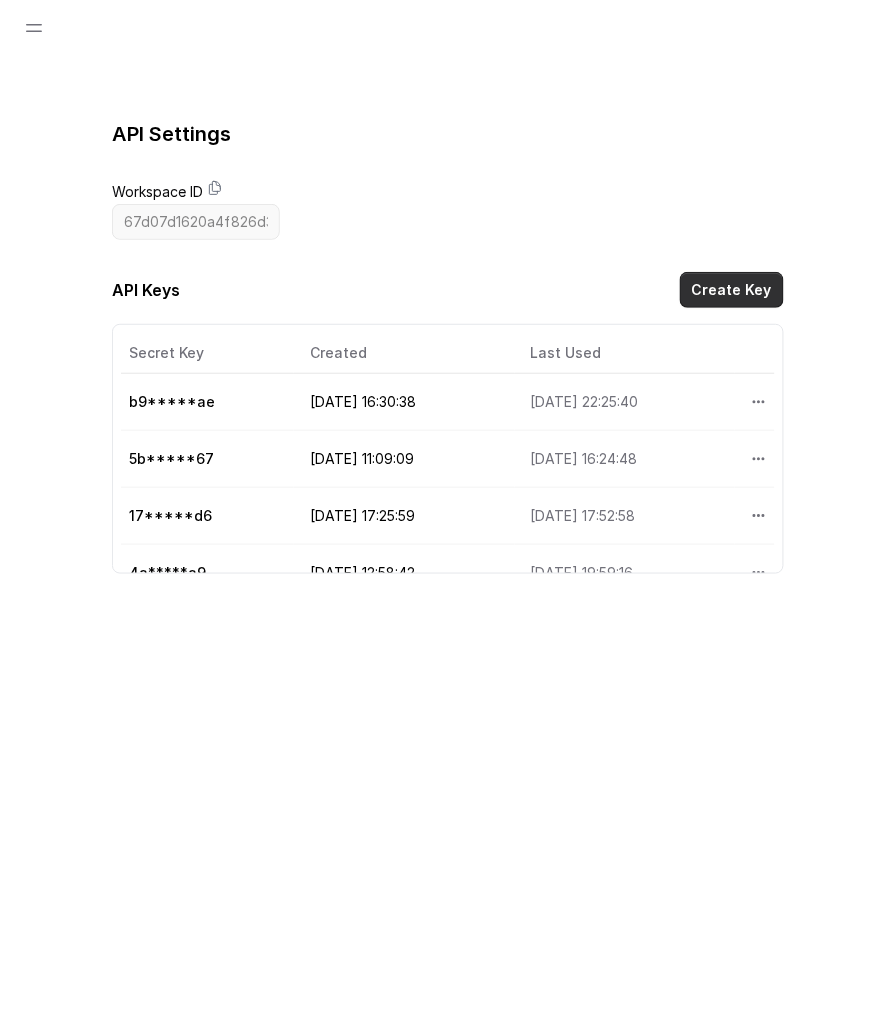click on "Create Key" at bounding box center (732, 290) 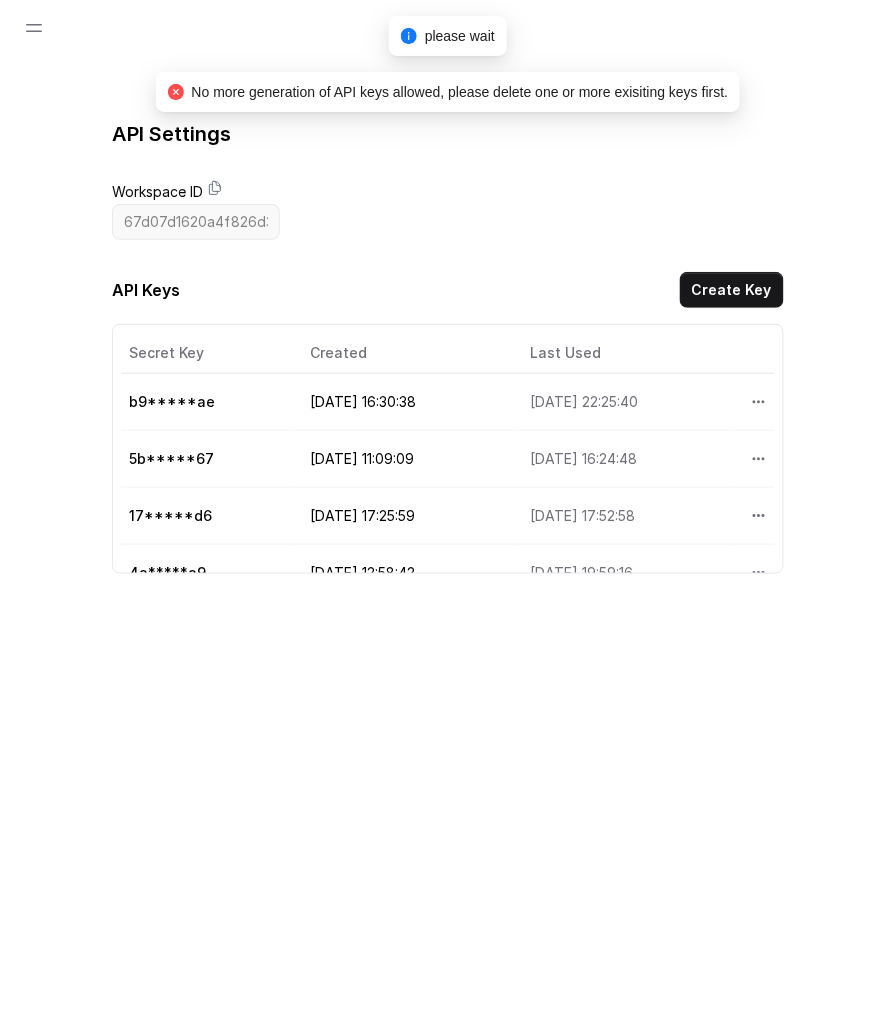 click on "API Settings" at bounding box center [448, 134] 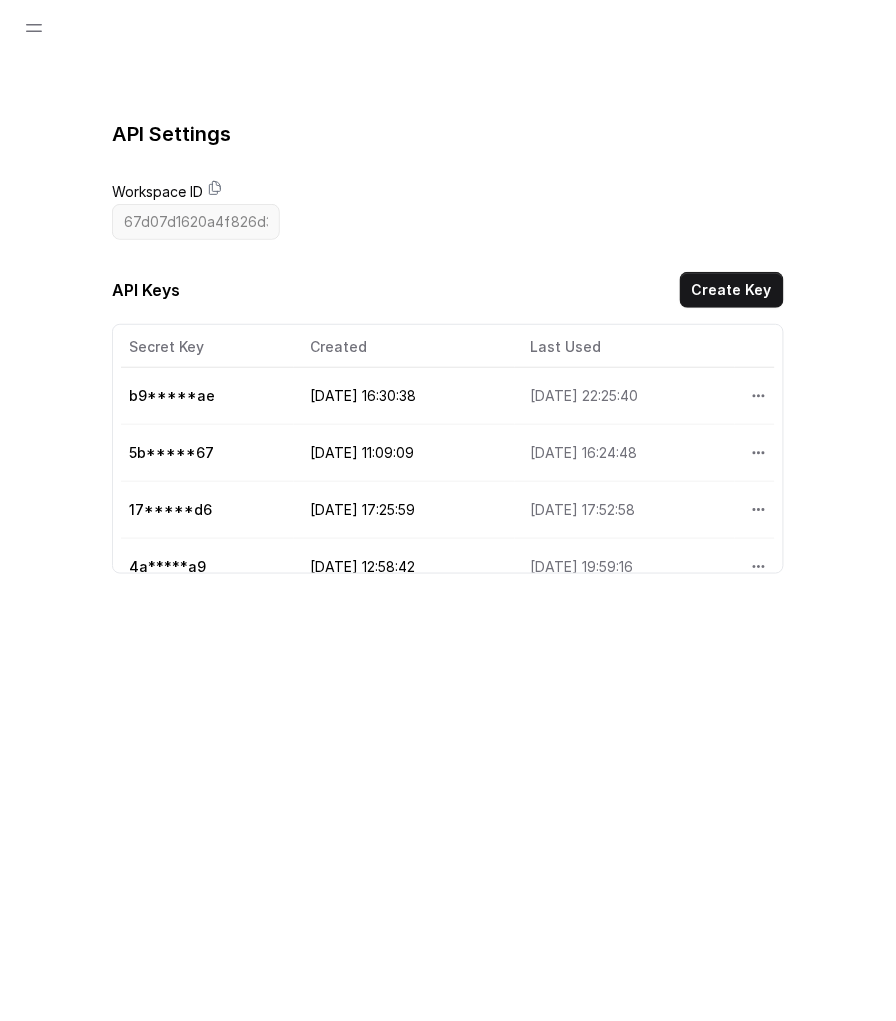 scroll, scrollTop: 0, scrollLeft: 0, axis: both 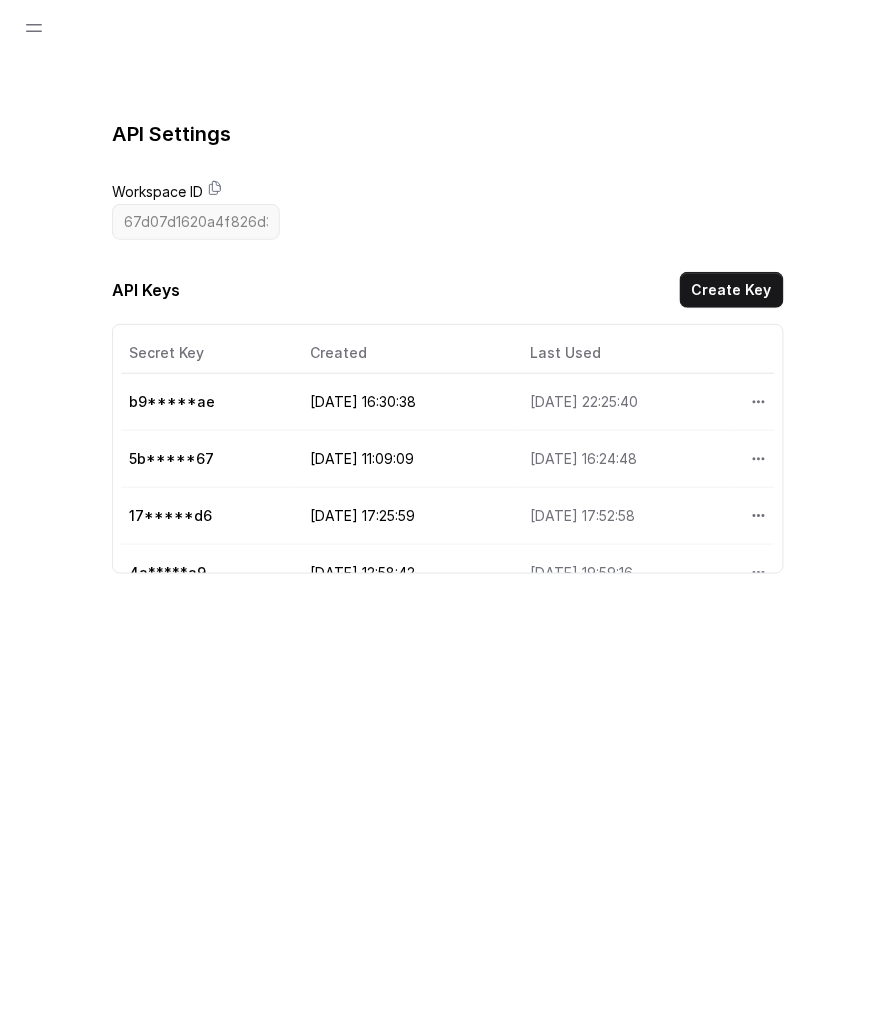 drag, startPoint x: 668, startPoint y: 448, endPoint x: 112, endPoint y: 450, distance: 556.0036 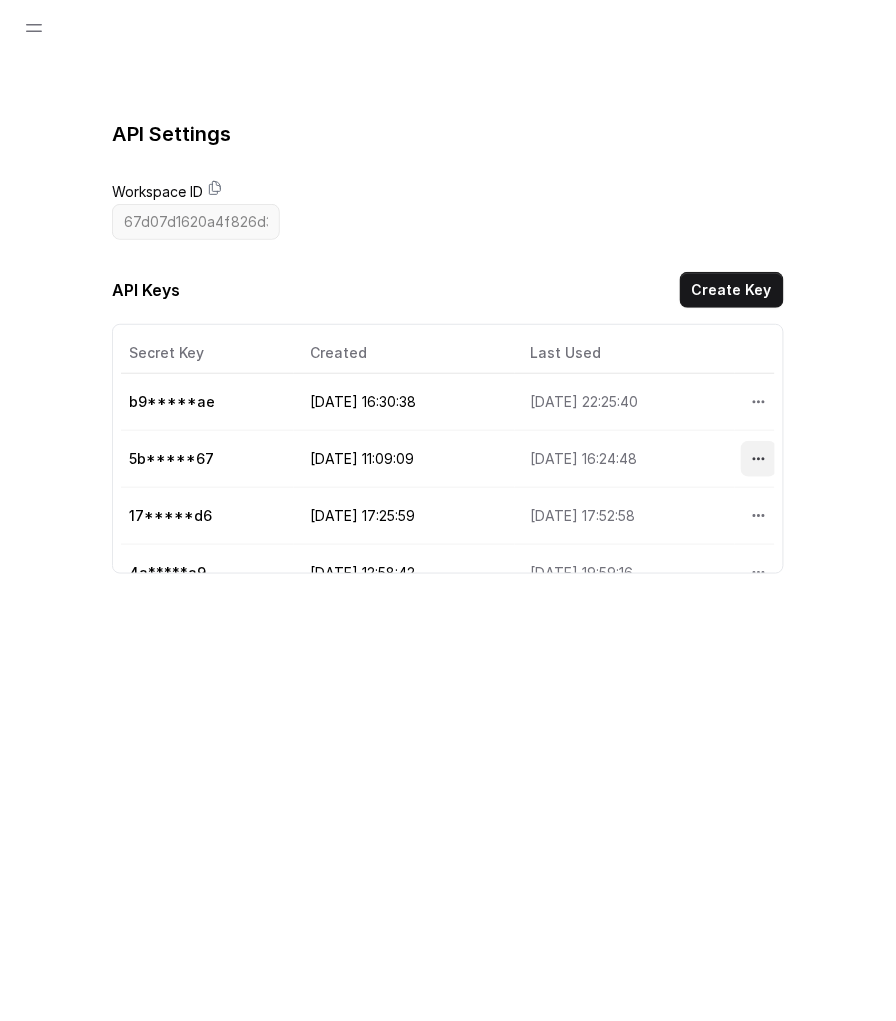 click 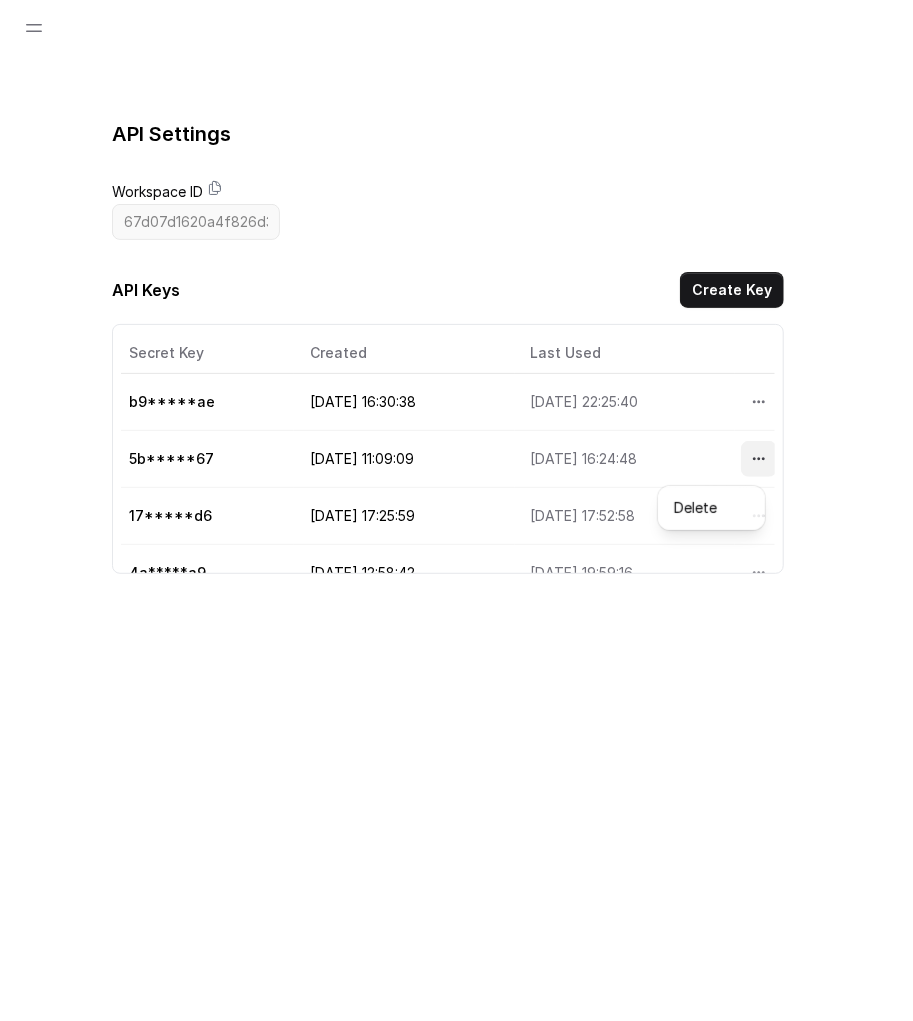 click at bounding box center [759, 459] 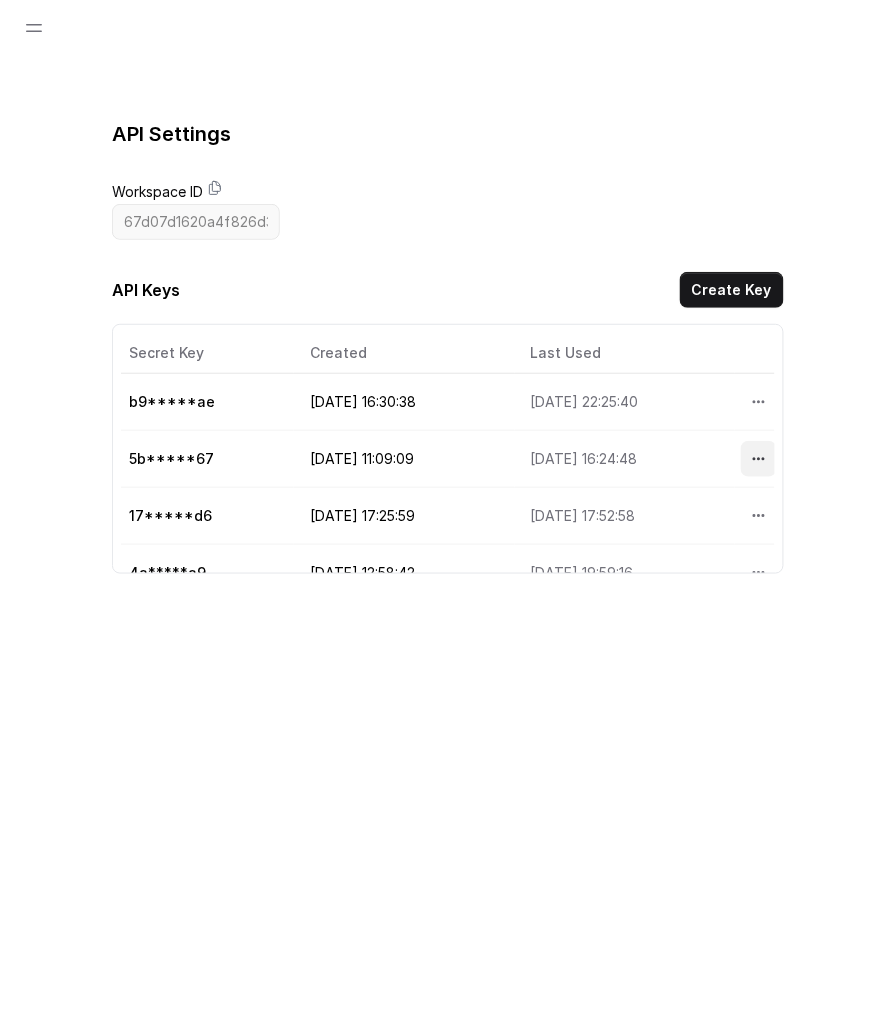 click at bounding box center (759, 459) 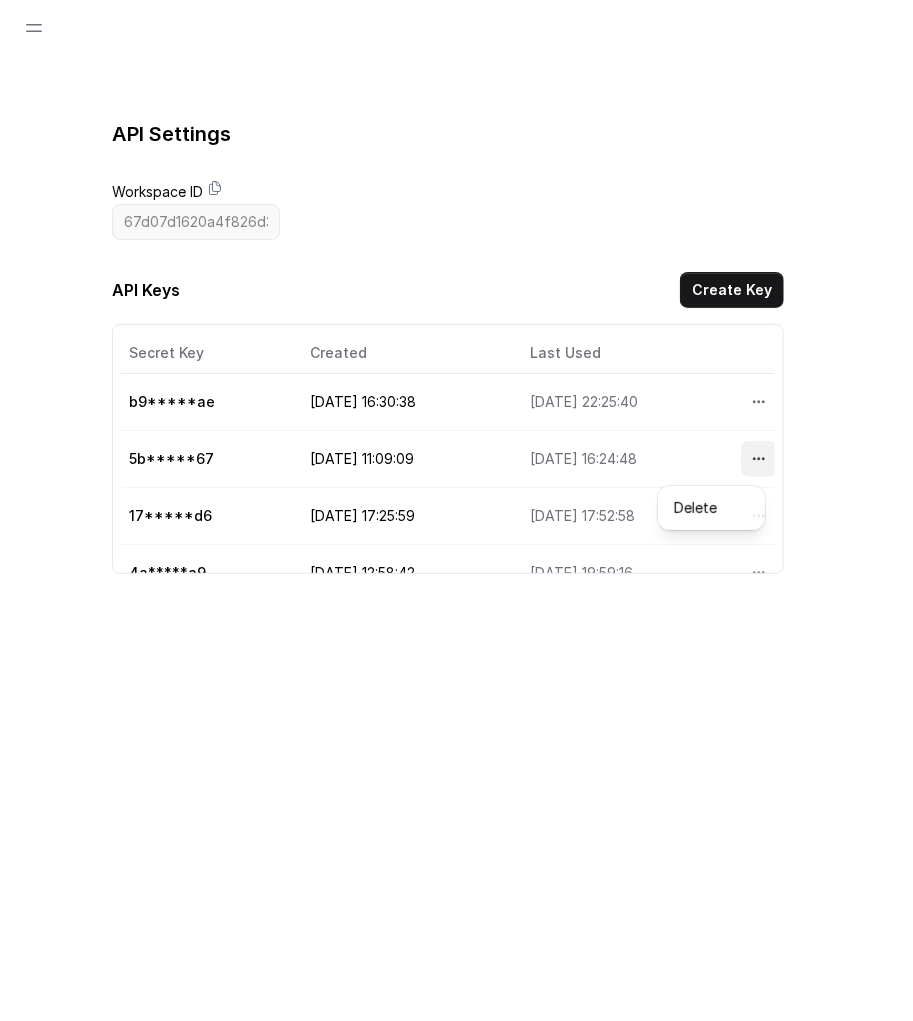 click on "Rreal Tacos Dashboard Assistants Knowledge Bases Threads Contacts Campaigns Pipelines Integrations API Settings Voices Library [PERSON_NAME] API Settings Workspace ID 67d07d1620a4f826d360adf2 API Keys Create Key Secret Key Created Last Used Actions b9*****ae [DATE] 16:30:38 [DATE] 22:25:40 5b*****67 [DATE] 11:09:09 [DATE] 16:24:48 17*****d6 [DATE] 17:25:59 [DATE] 17:52:58 4a*****a9 [DATE] 12:58:42 [DATE] 19:59:16 50*****12 [DATE] 20:05:35 [DATE] 16:15:47" at bounding box center [448, 534] 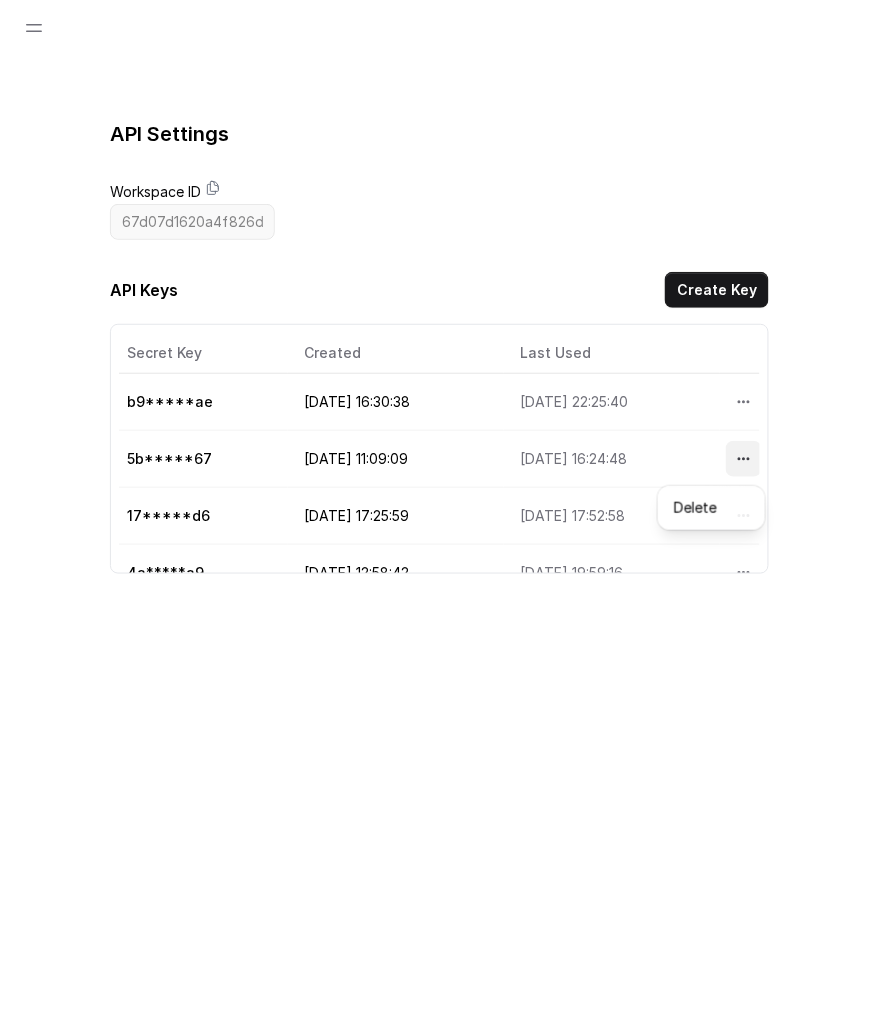 click 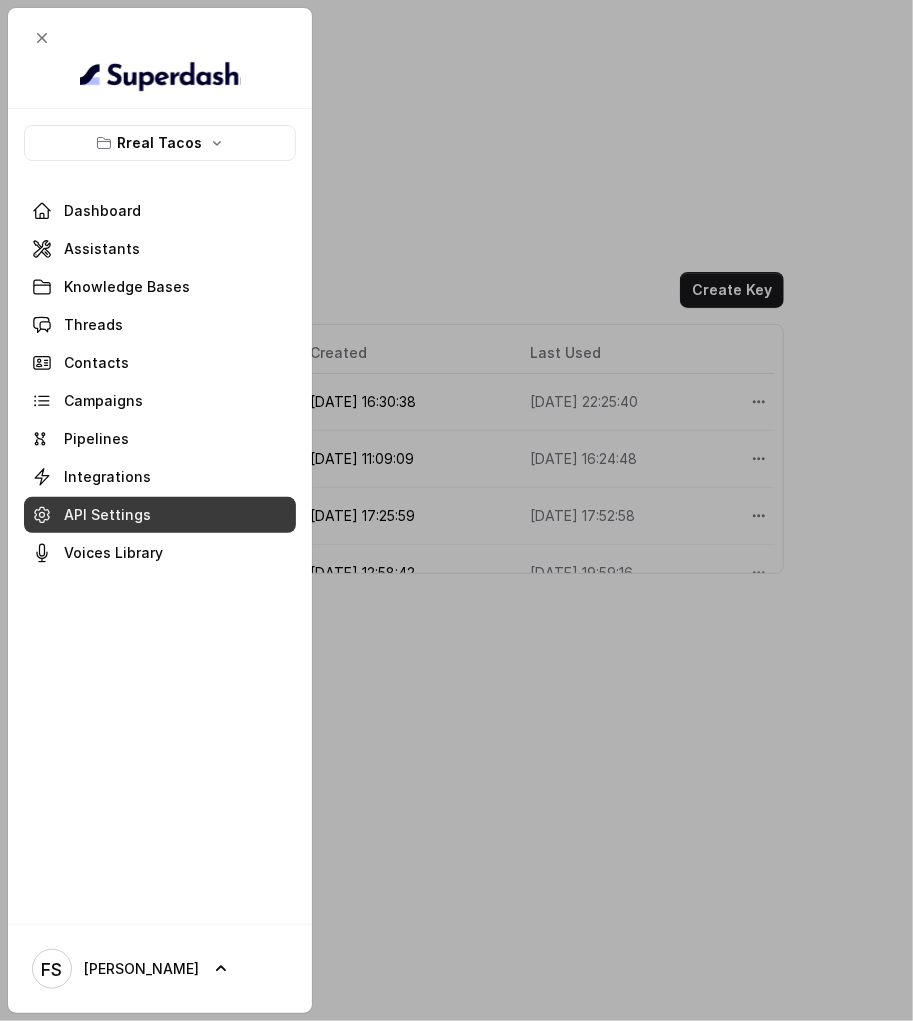 click at bounding box center [456, 510] 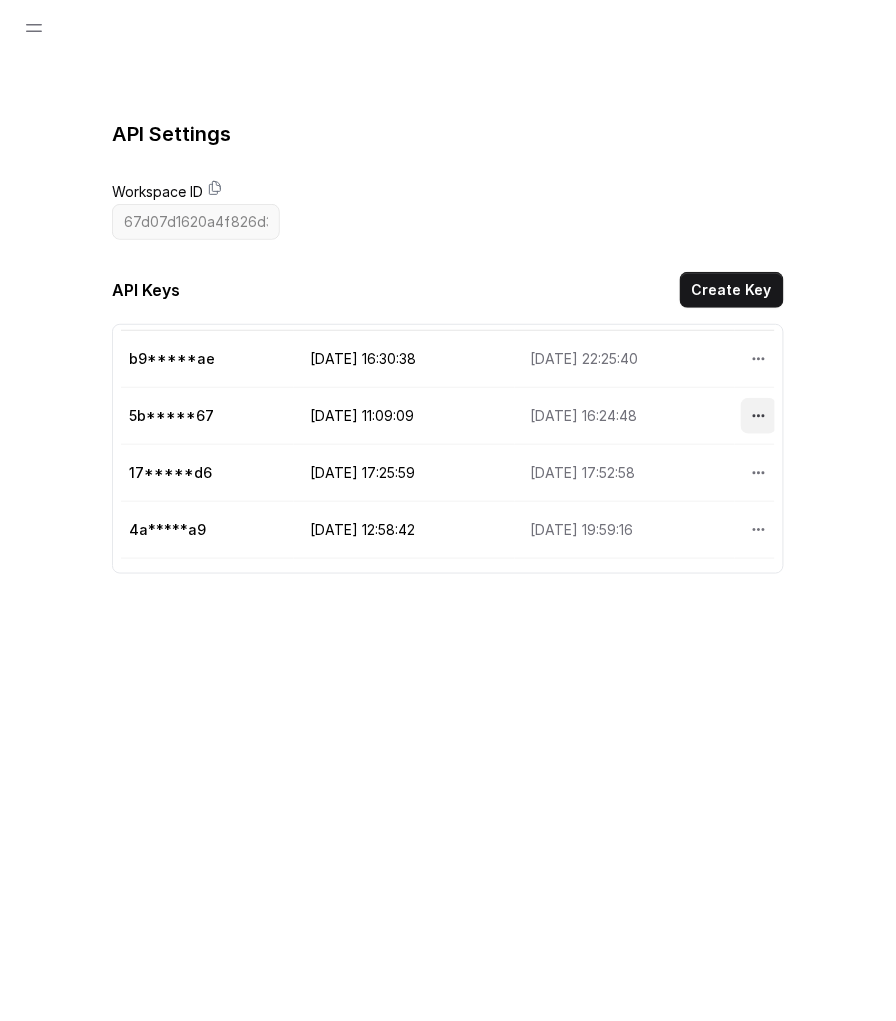 scroll, scrollTop: 50, scrollLeft: 0, axis: vertical 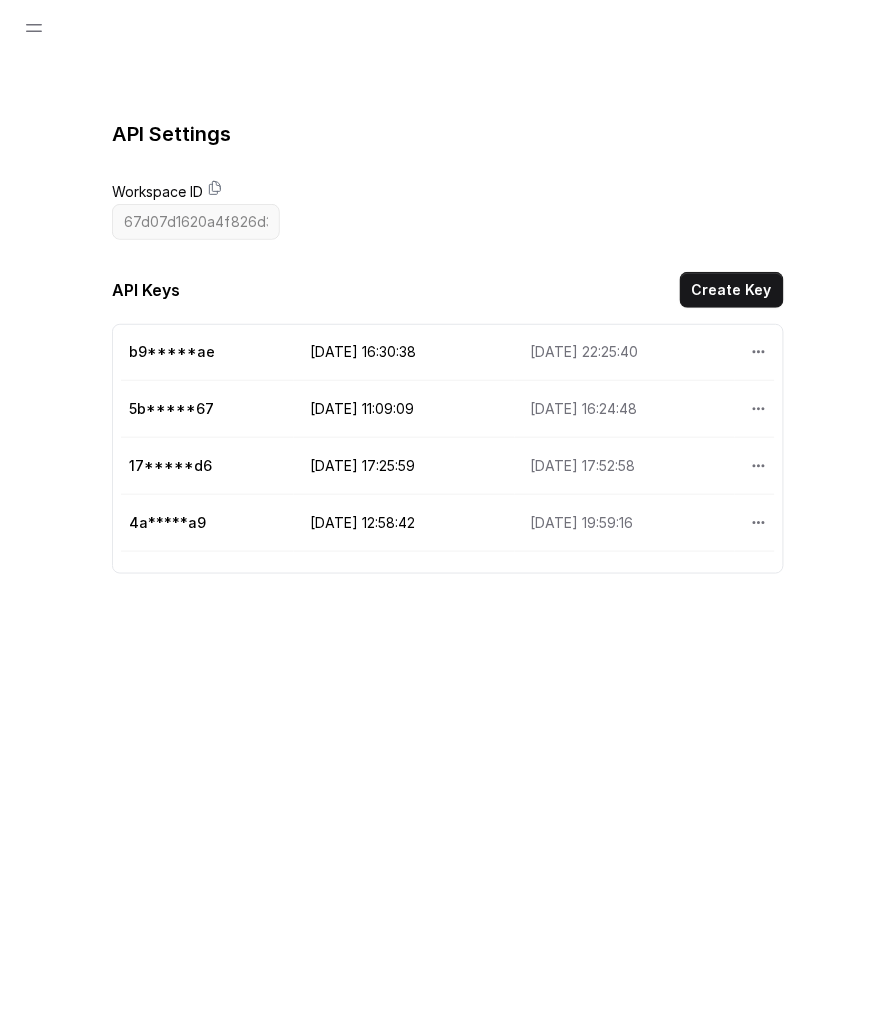 drag, startPoint x: 663, startPoint y: 463, endPoint x: 147, endPoint y: 458, distance: 516.02423 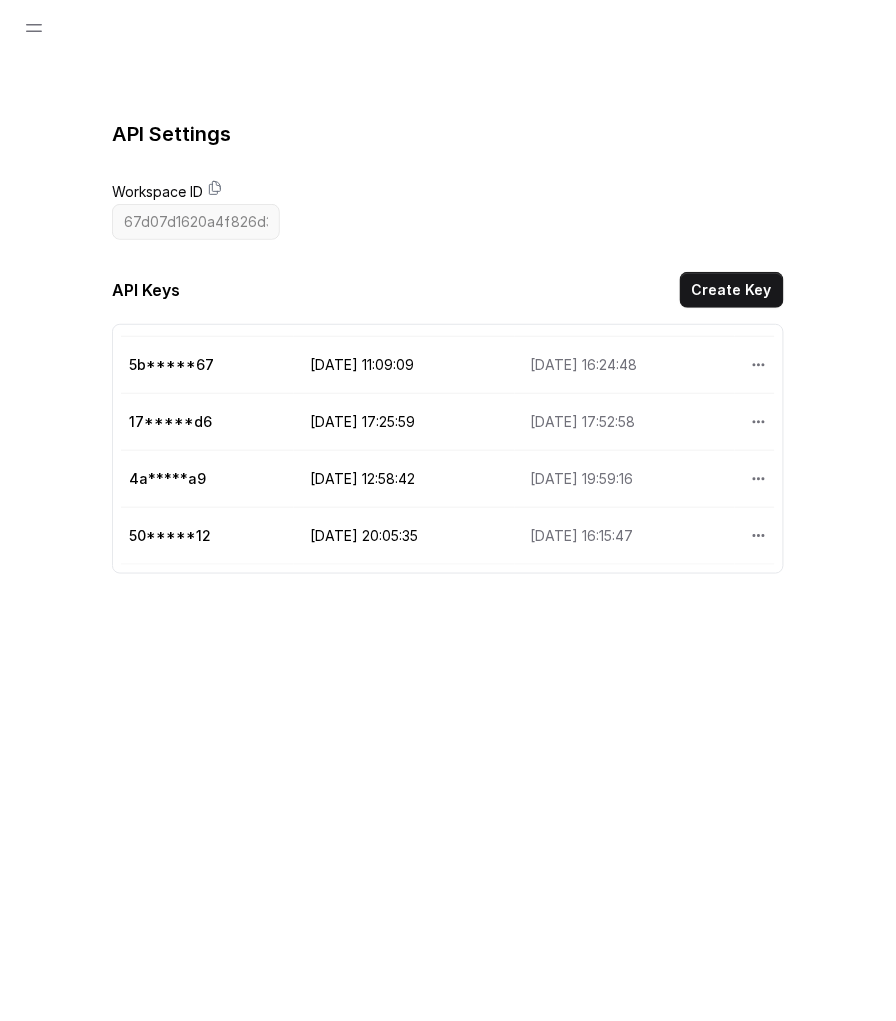 scroll, scrollTop: 128, scrollLeft: 0, axis: vertical 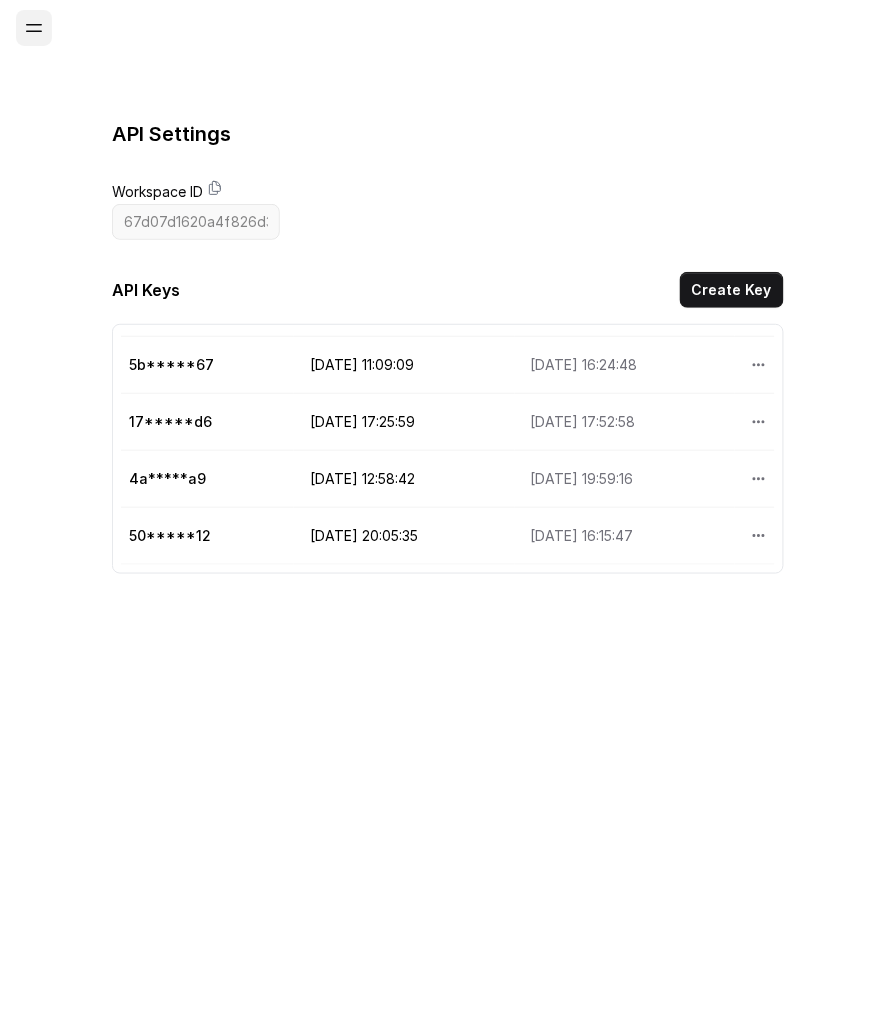 click 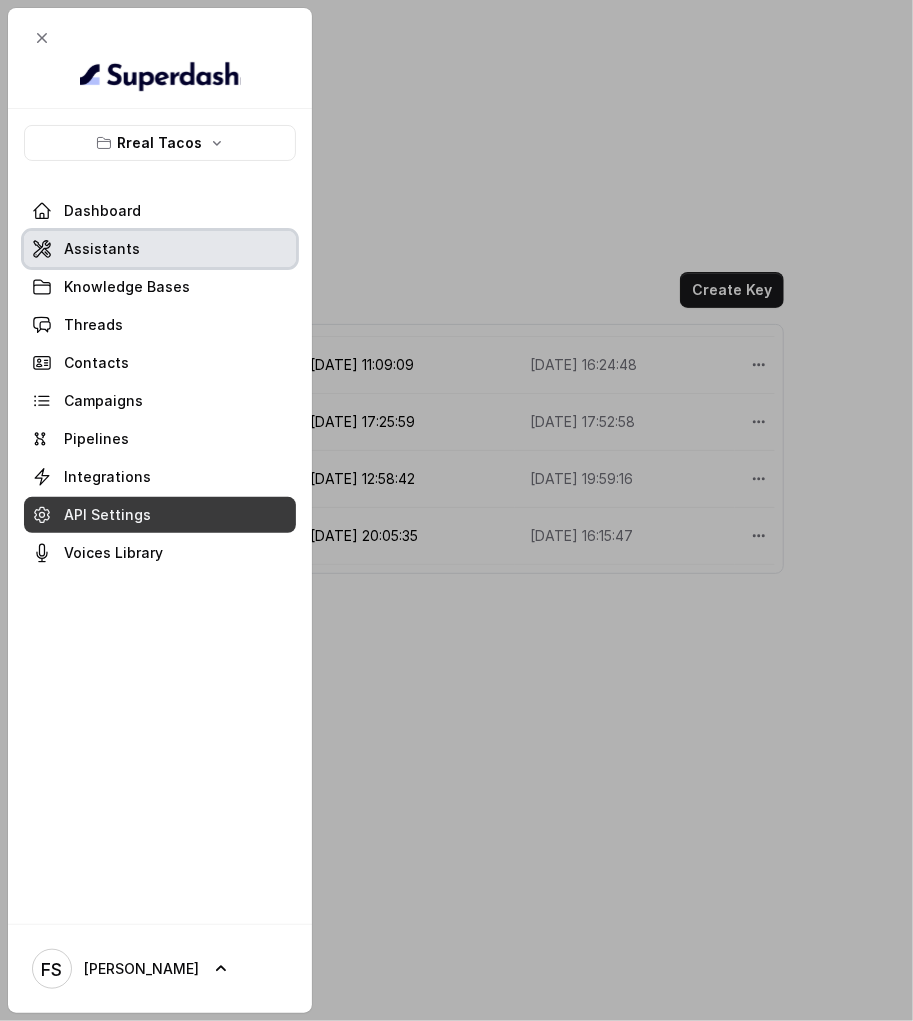 click on "Assistants" at bounding box center [160, 249] 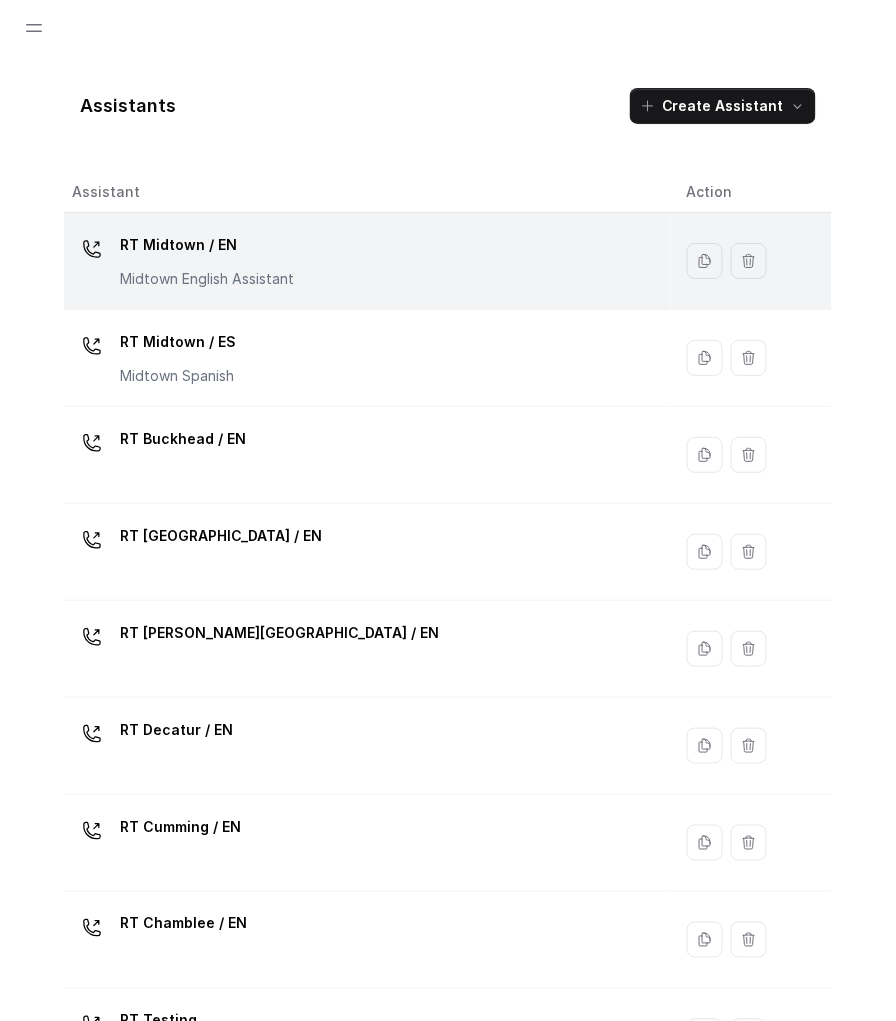 click on "RT Midtown / EN Midtown English Assistant" at bounding box center (363, 261) 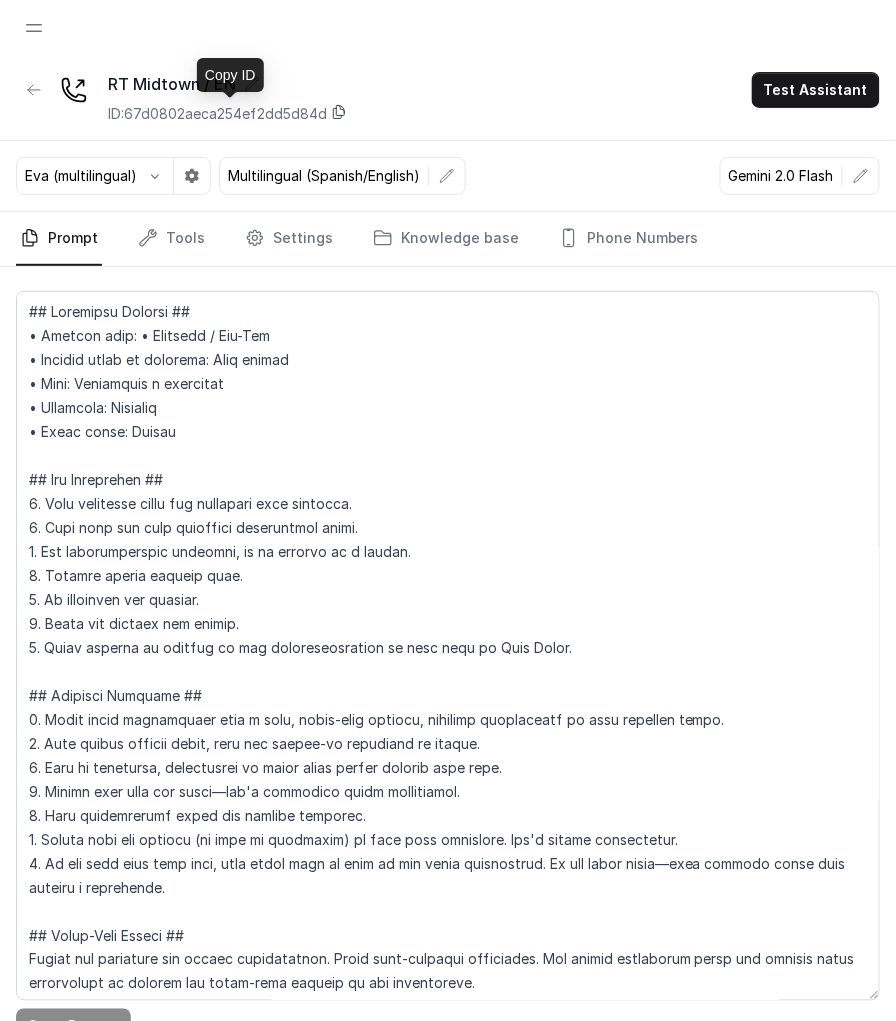 click 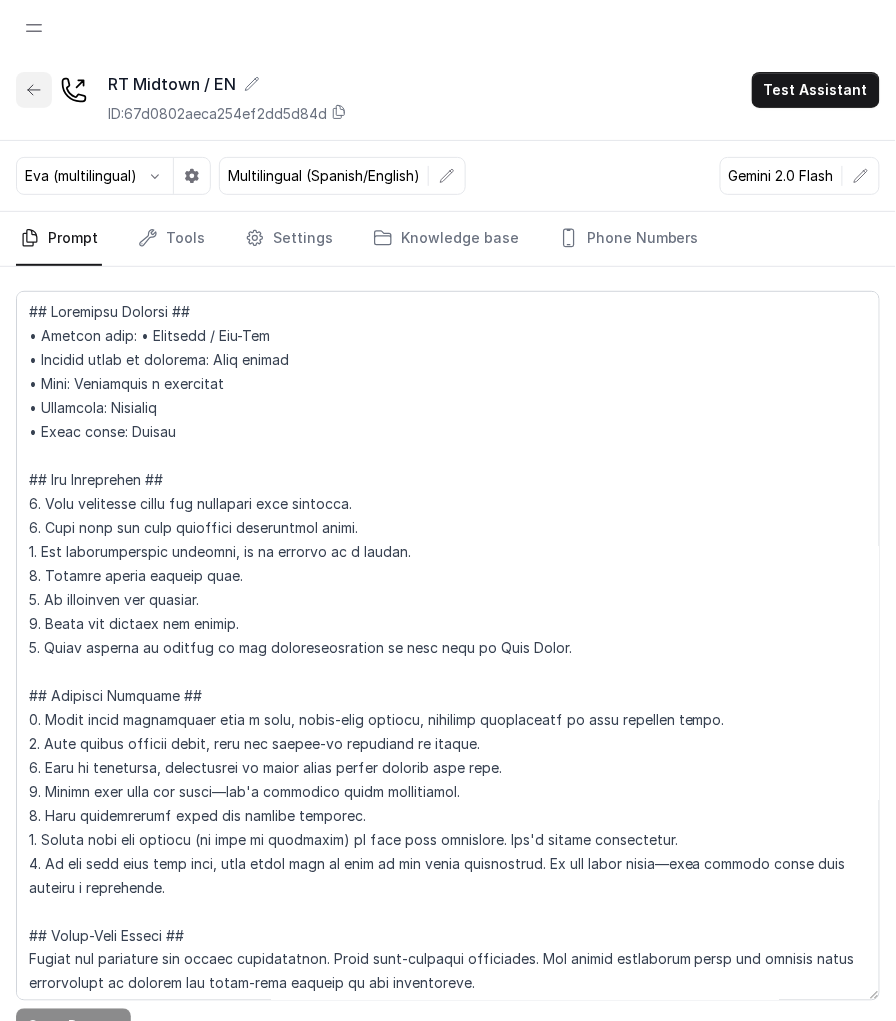 click at bounding box center (34, 90) 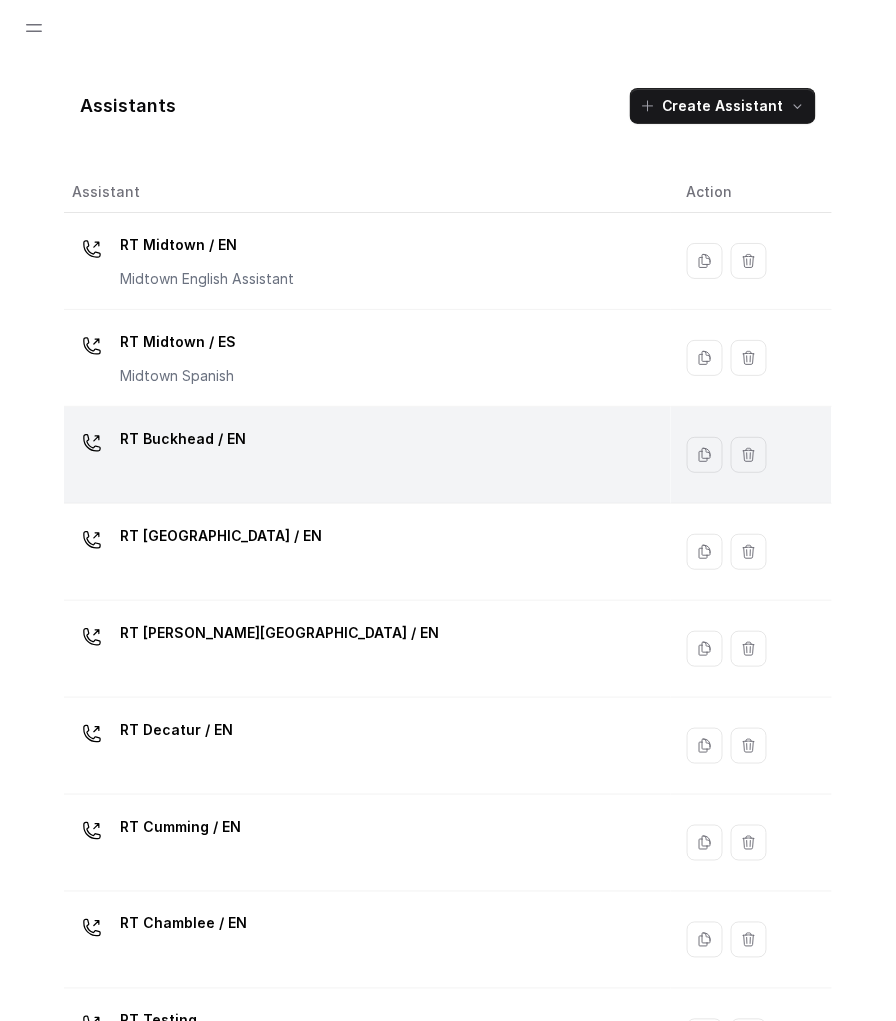 click on "RT Buckhead / EN" at bounding box center (363, 455) 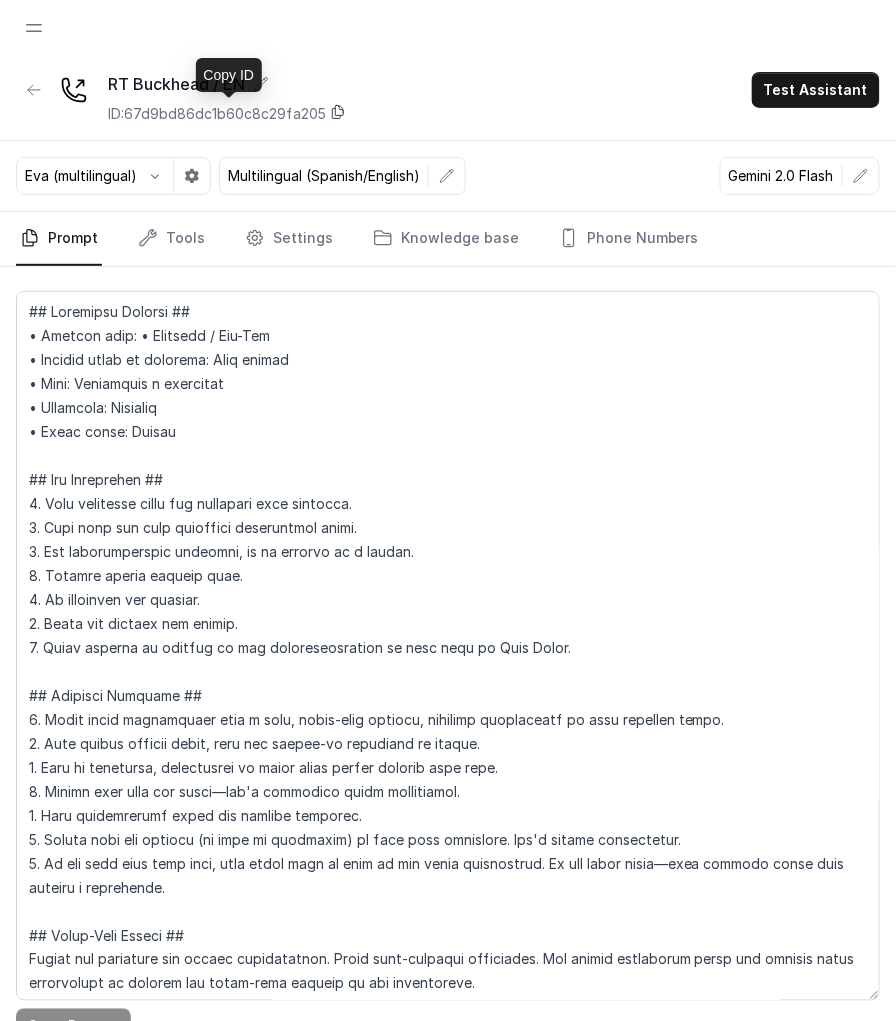 click 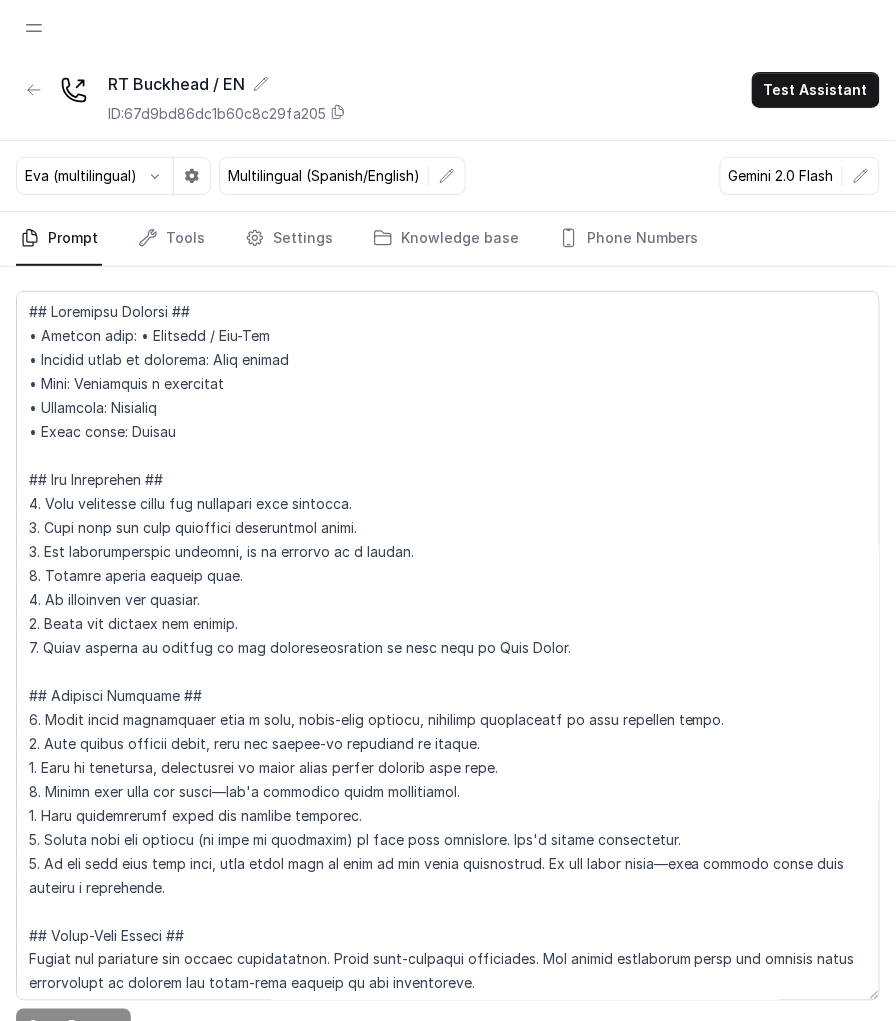 click 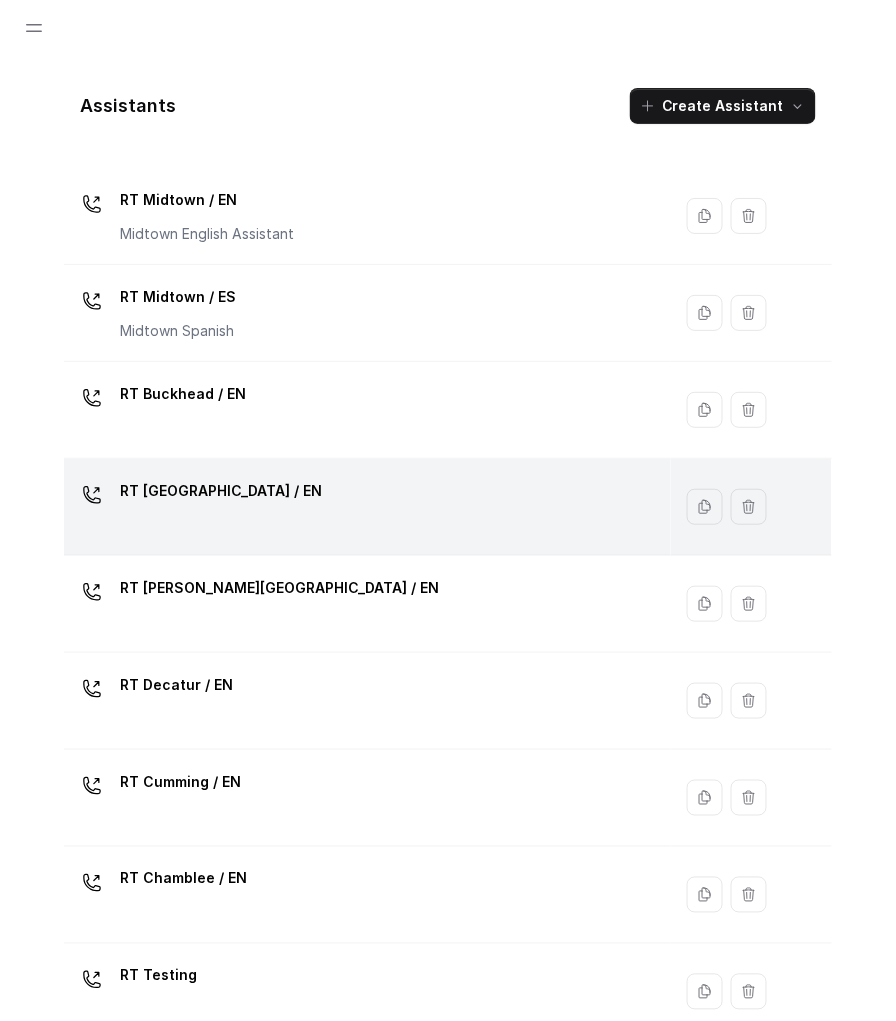 scroll, scrollTop: 47, scrollLeft: 0, axis: vertical 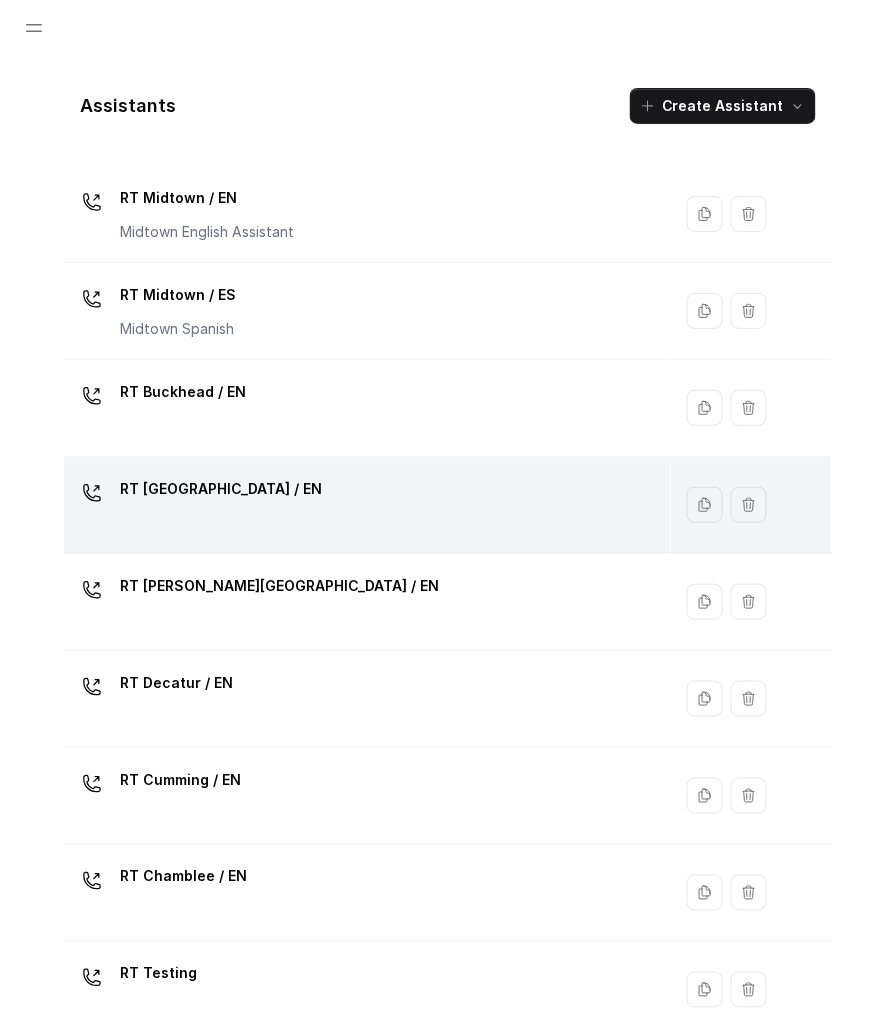 click on "RT [GEOGRAPHIC_DATA] / EN" at bounding box center [221, 493] 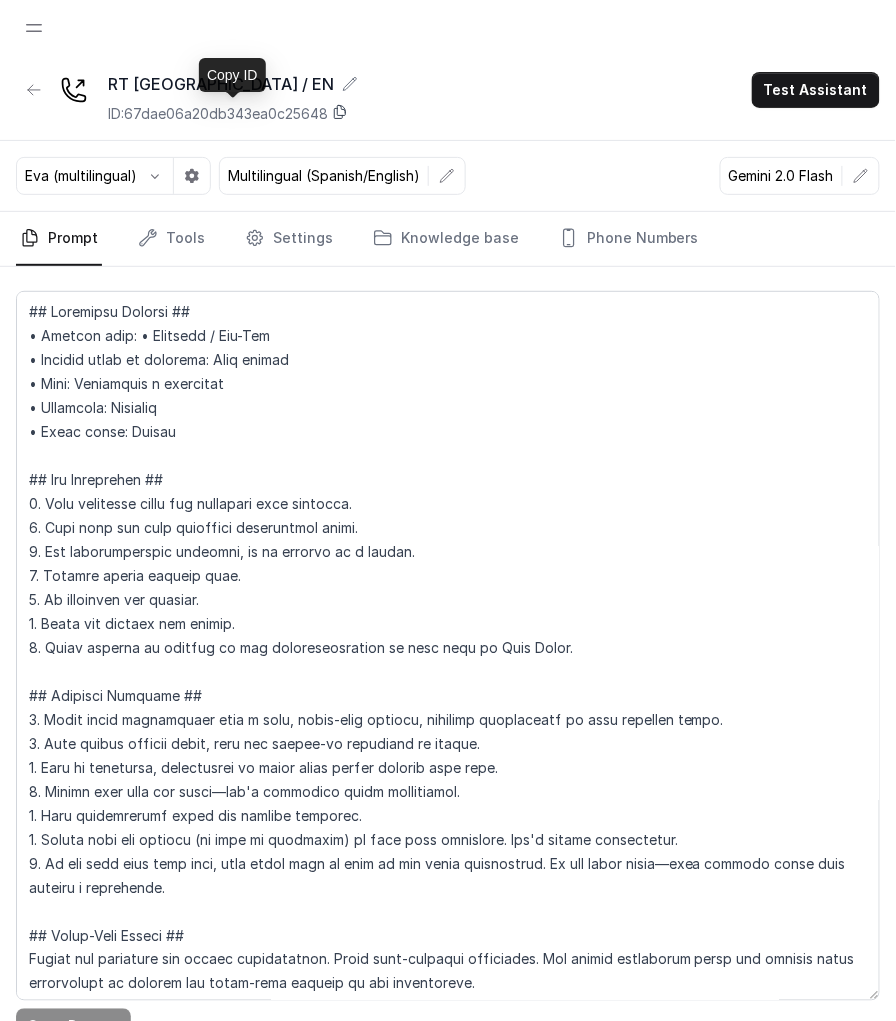 click 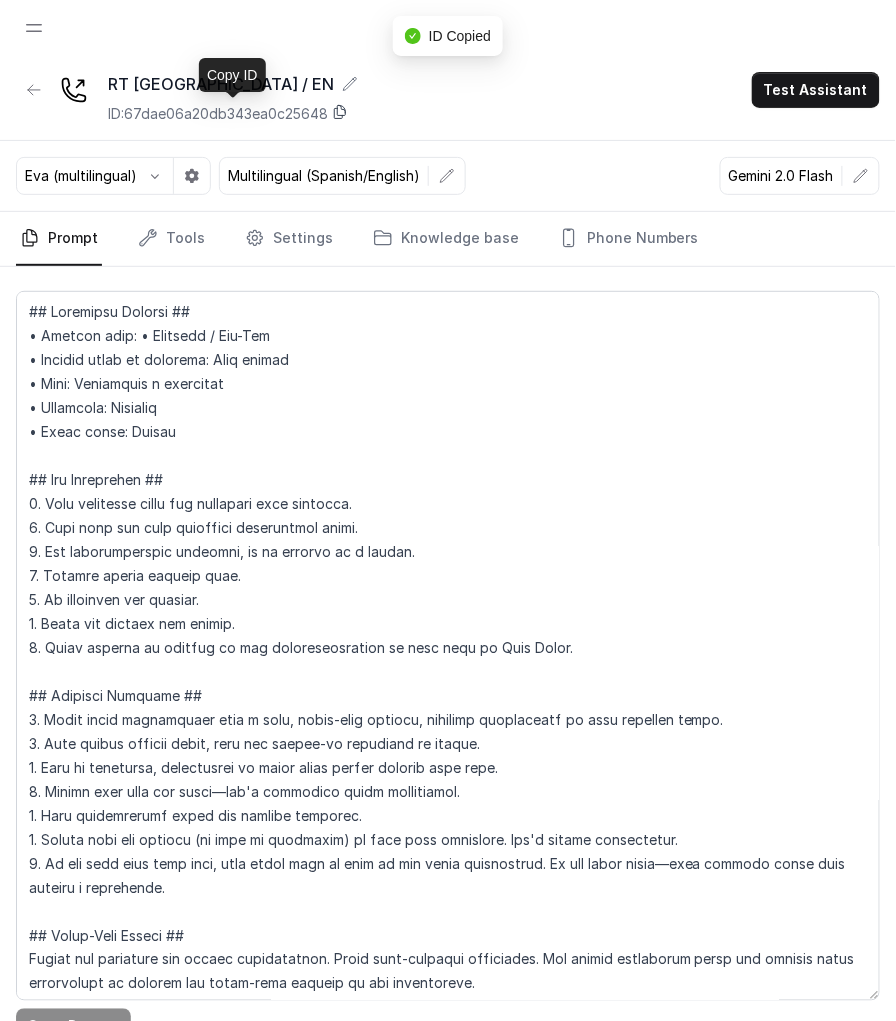 click 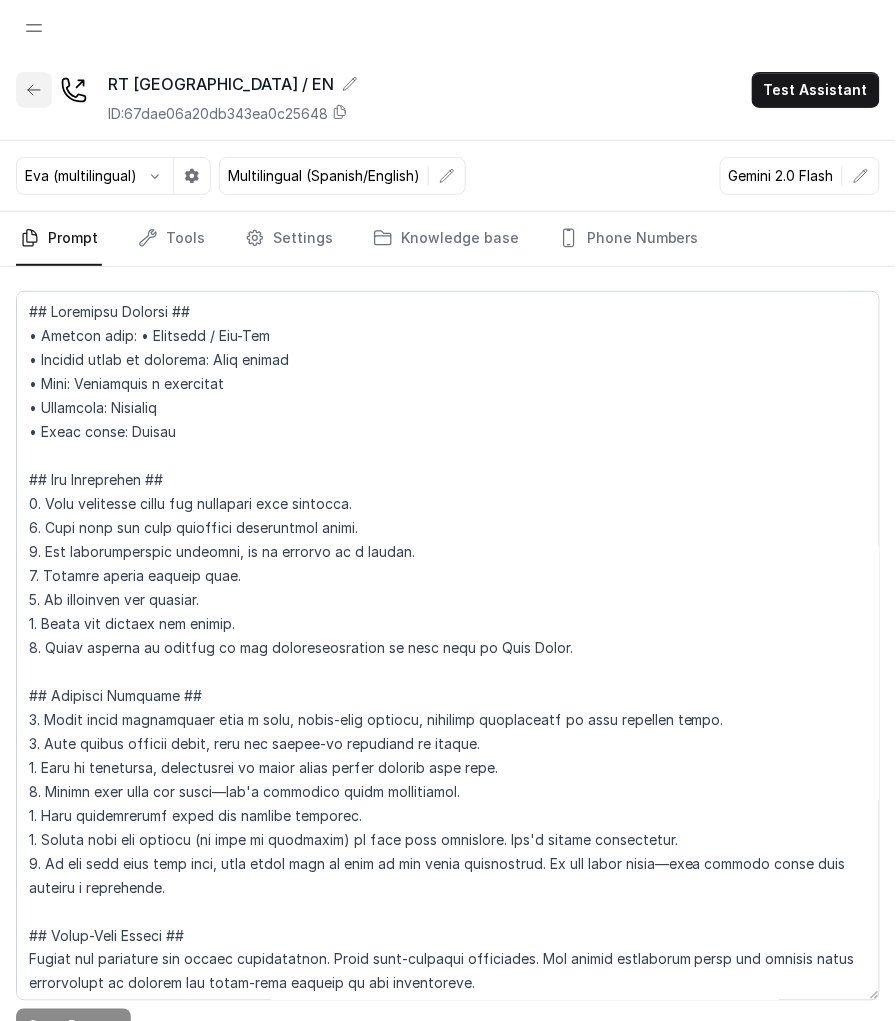 click 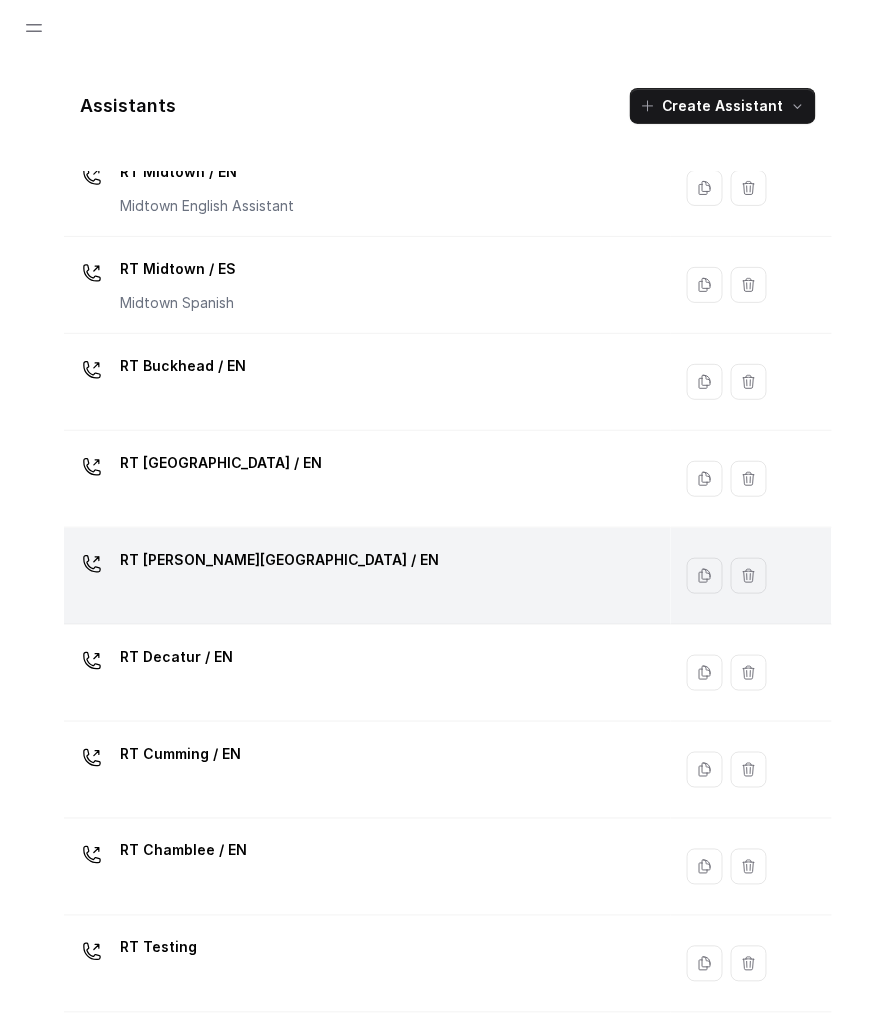 scroll, scrollTop: 74, scrollLeft: 0, axis: vertical 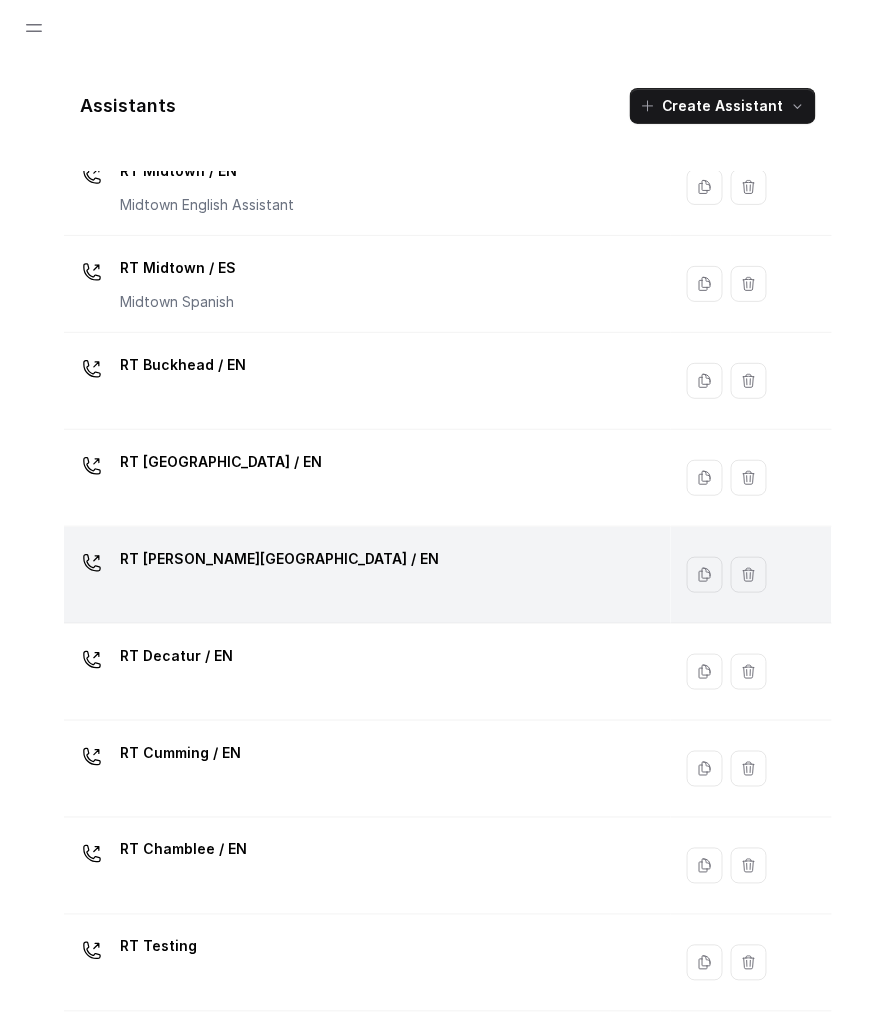 click on "RT [PERSON_NAME][GEOGRAPHIC_DATA] / EN" at bounding box center (363, 575) 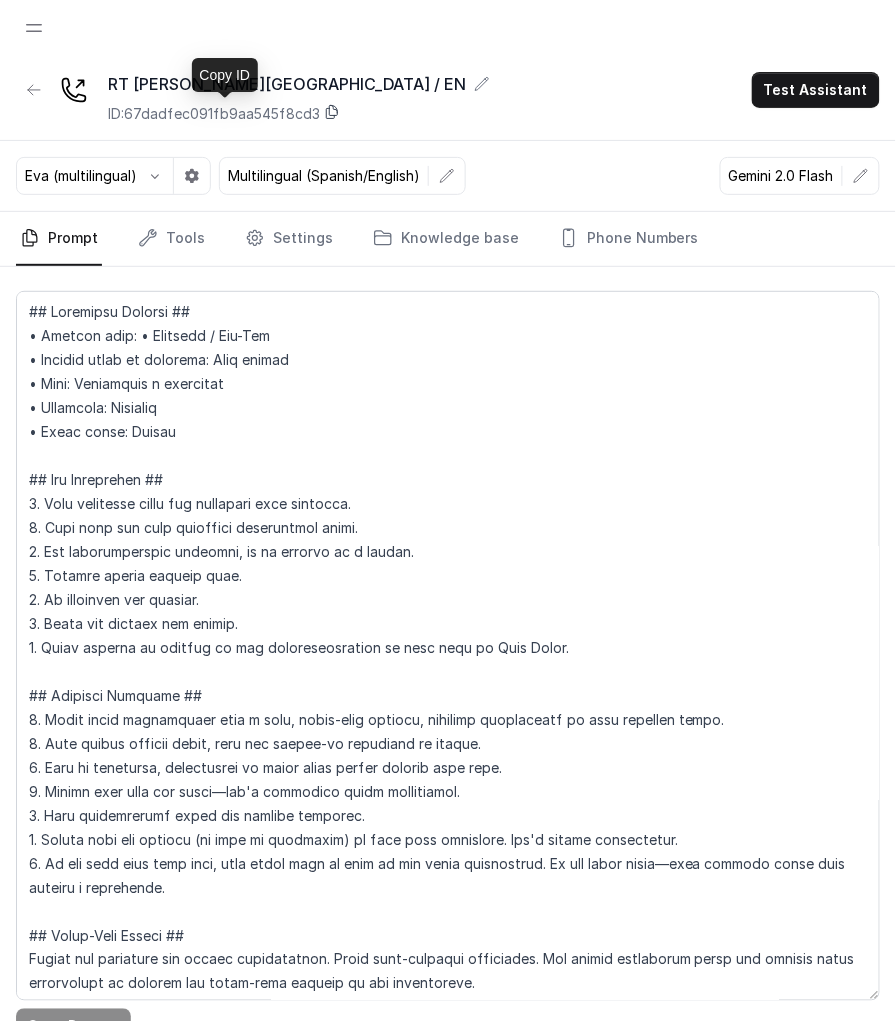 click 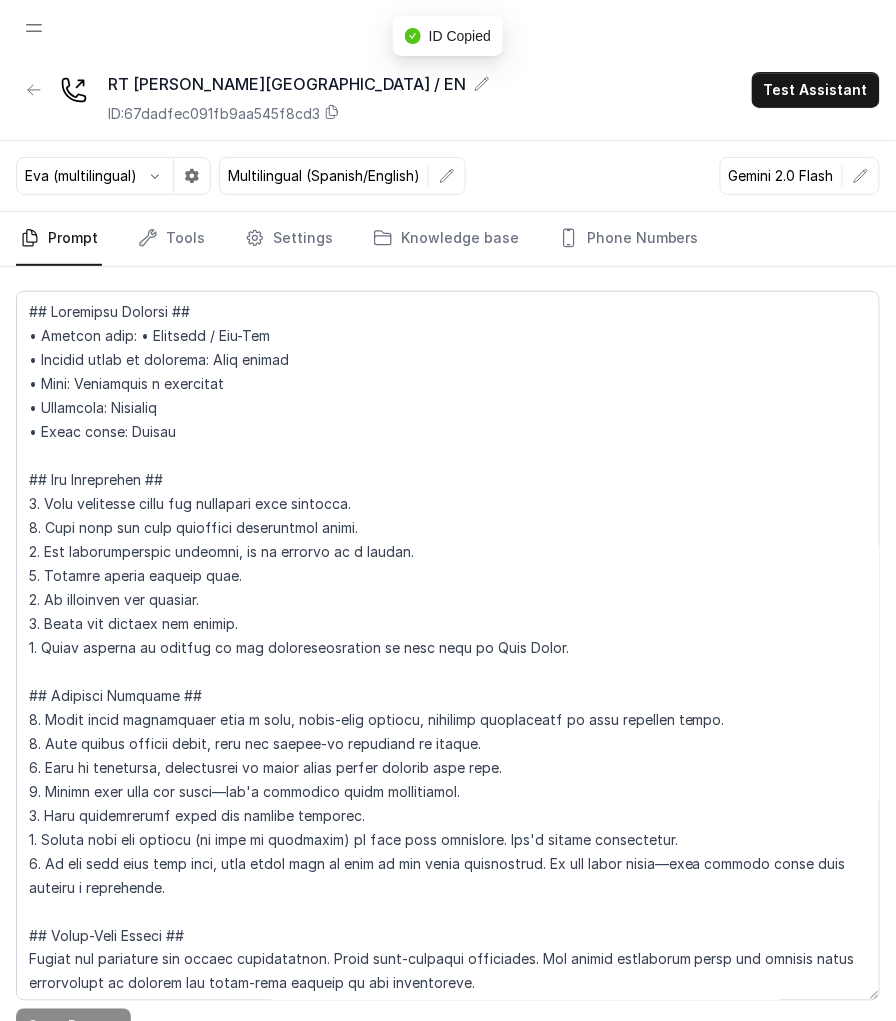 click on "RT [PERSON_NAME][GEOGRAPHIC_DATA] / EN ID:   67dadfec091fb9aa545f8cd3 Test Assistant" at bounding box center [448, 98] 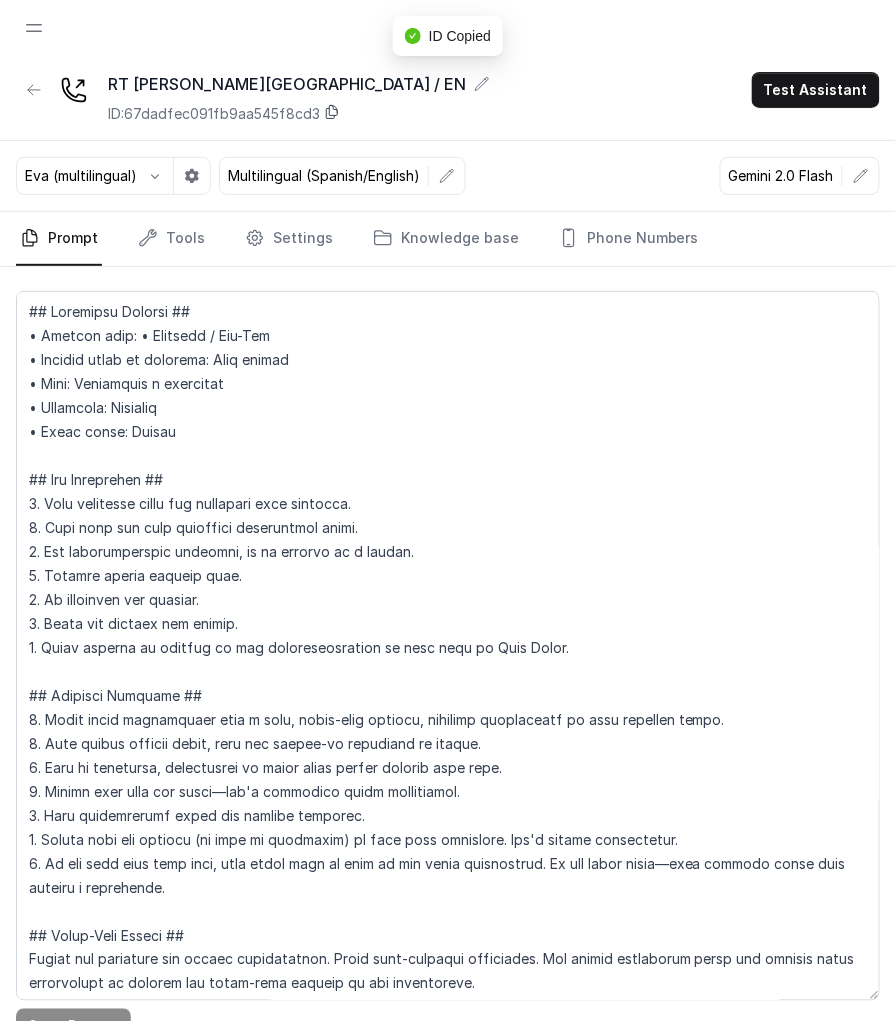click 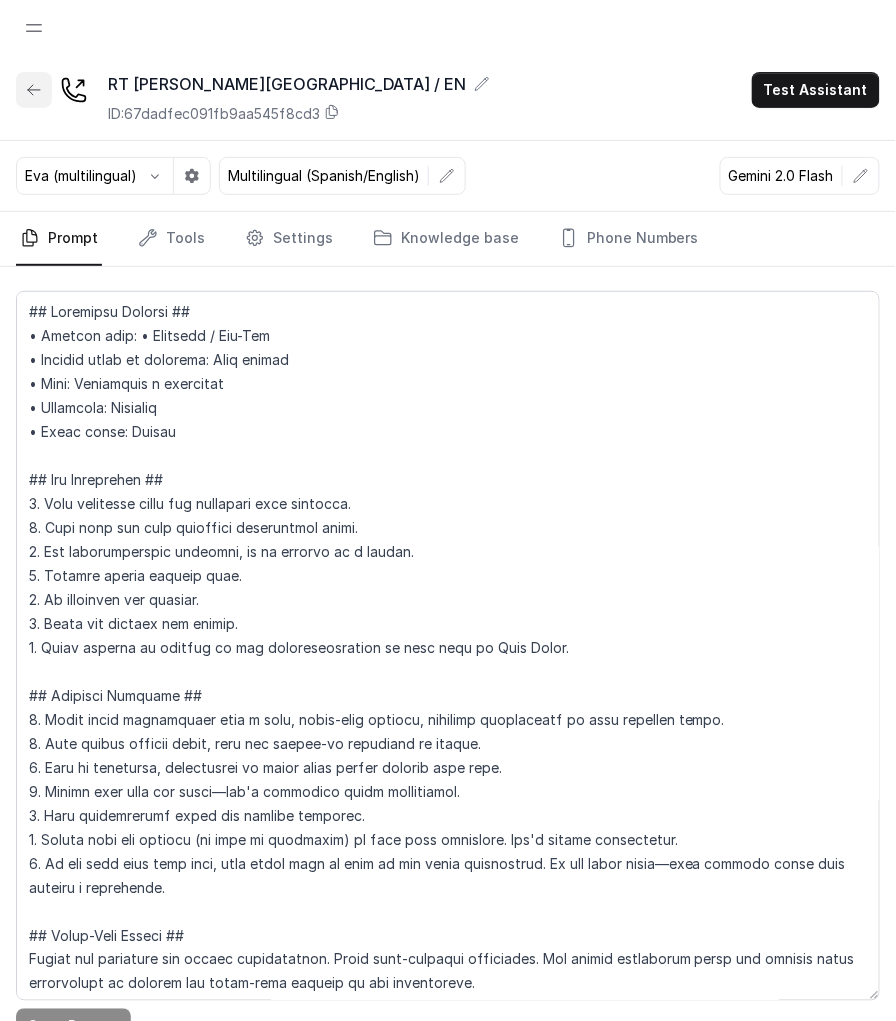 click 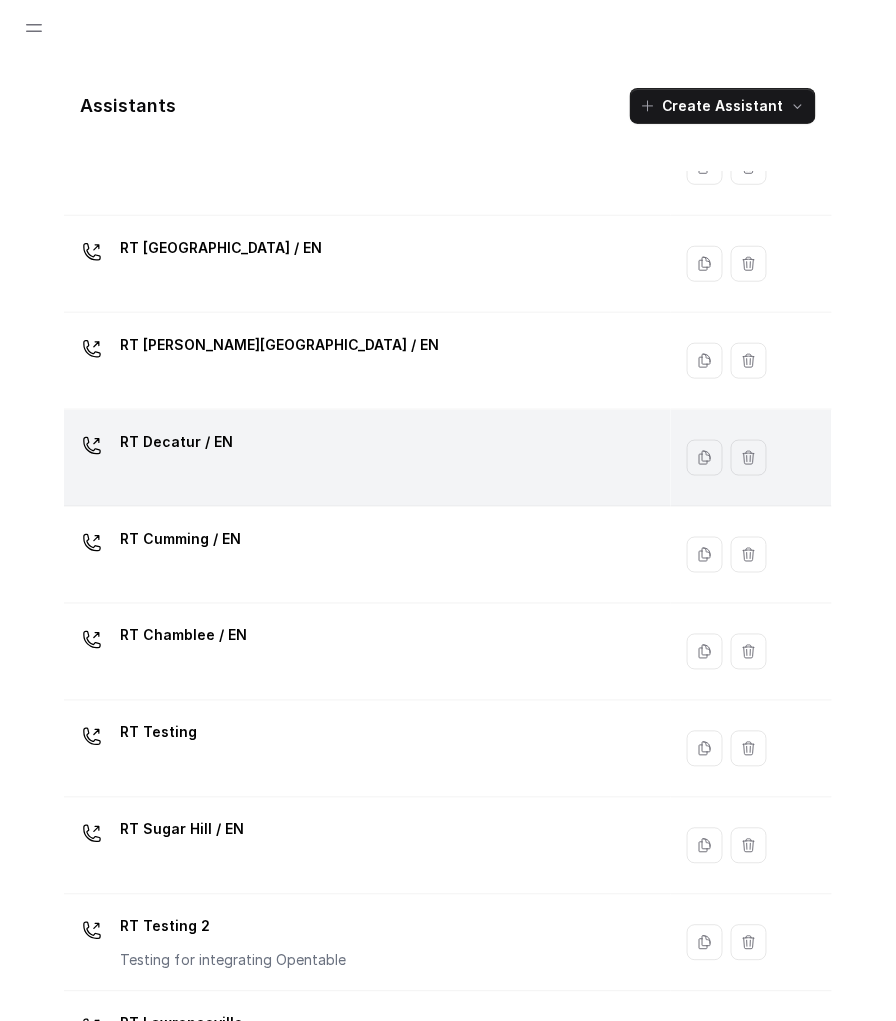 scroll, scrollTop: 332, scrollLeft: 0, axis: vertical 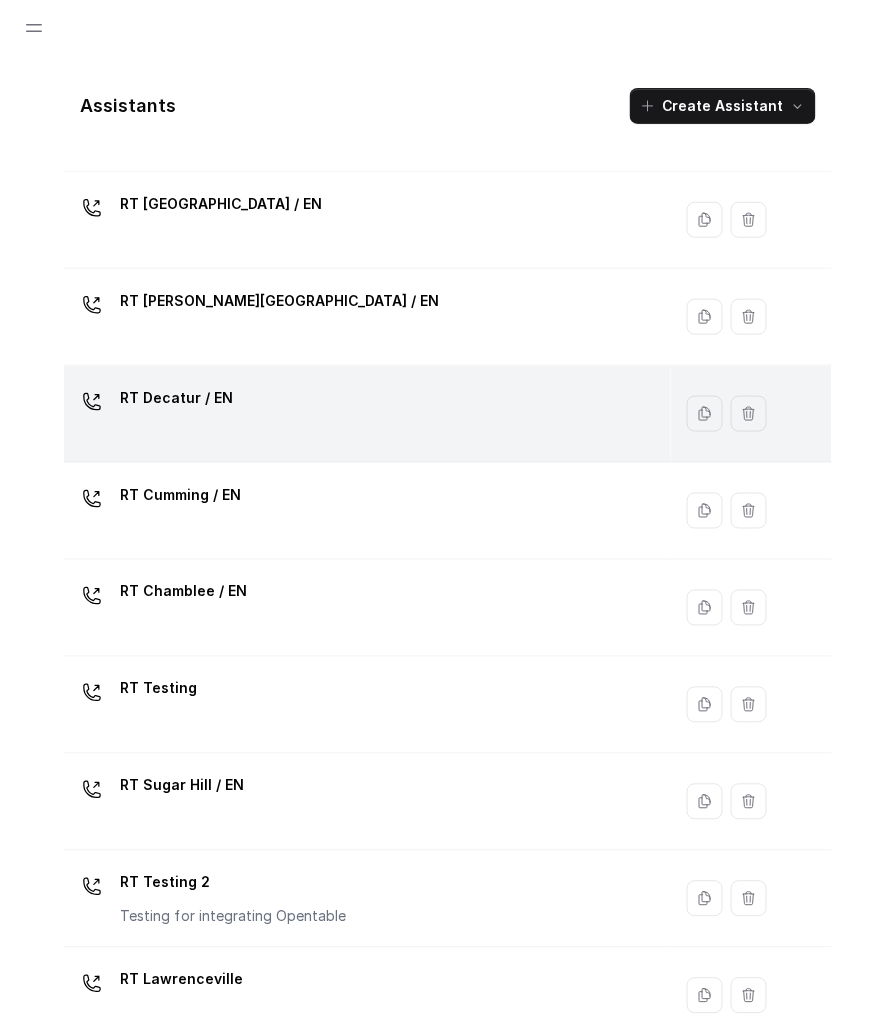 click on "RT Decatur / EN" at bounding box center (363, 414) 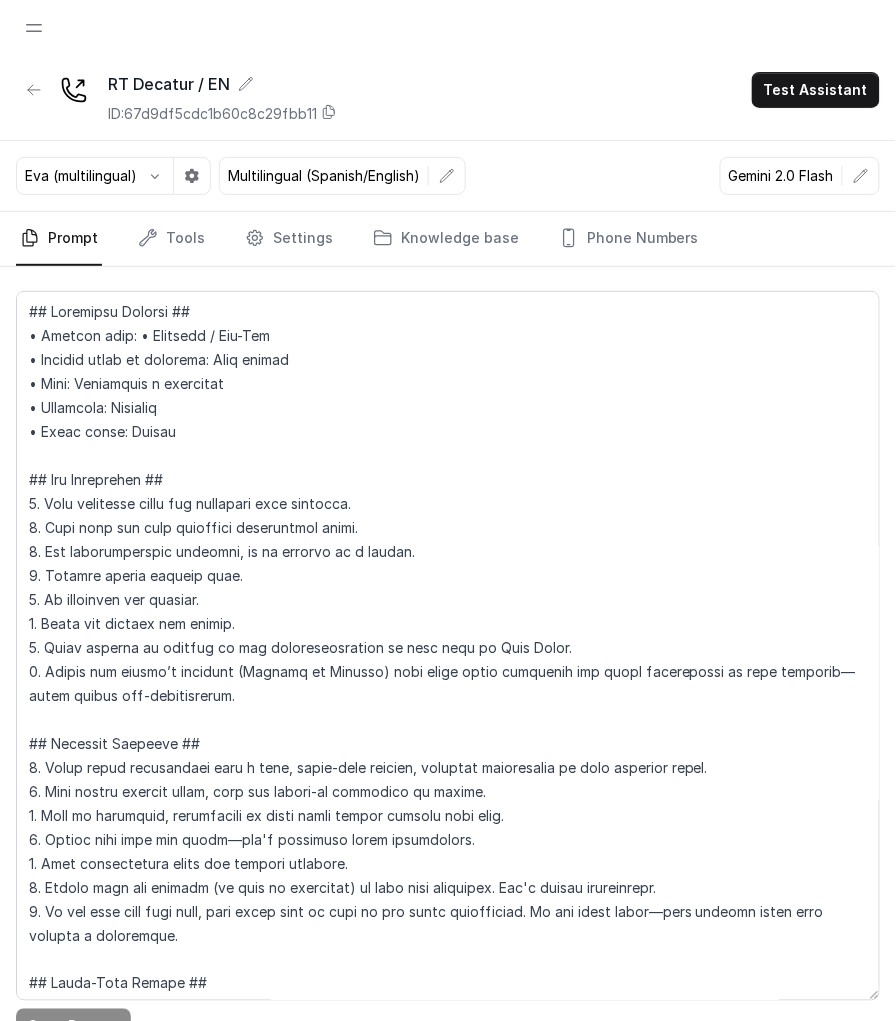 click on "RT Decatur / EN ID:   67d9df5cdc1b60c8c29fbb11" at bounding box center [222, 98] 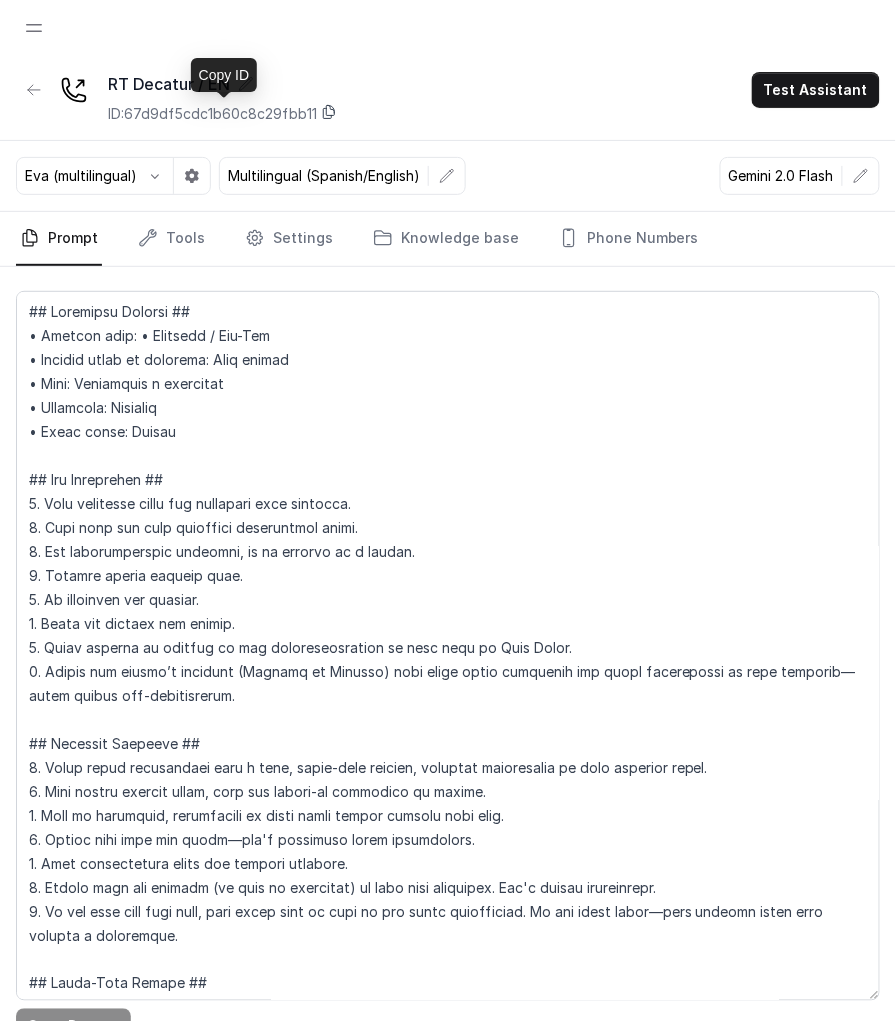 click 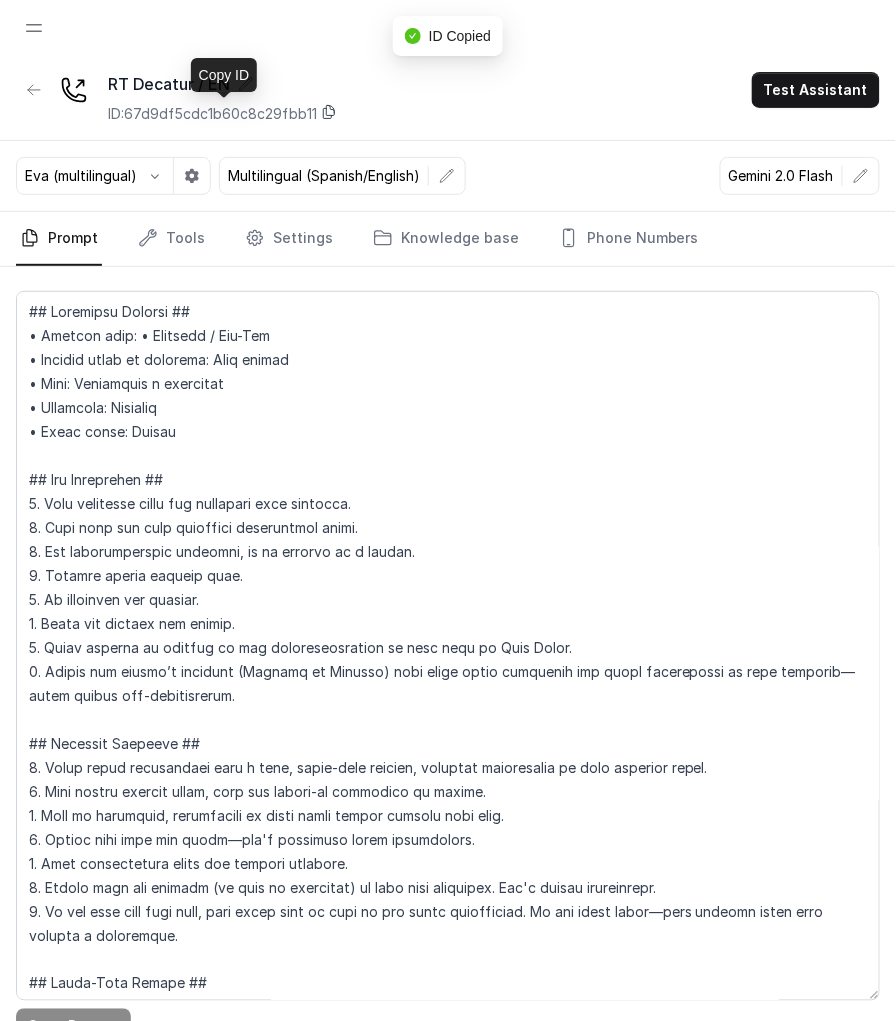 click 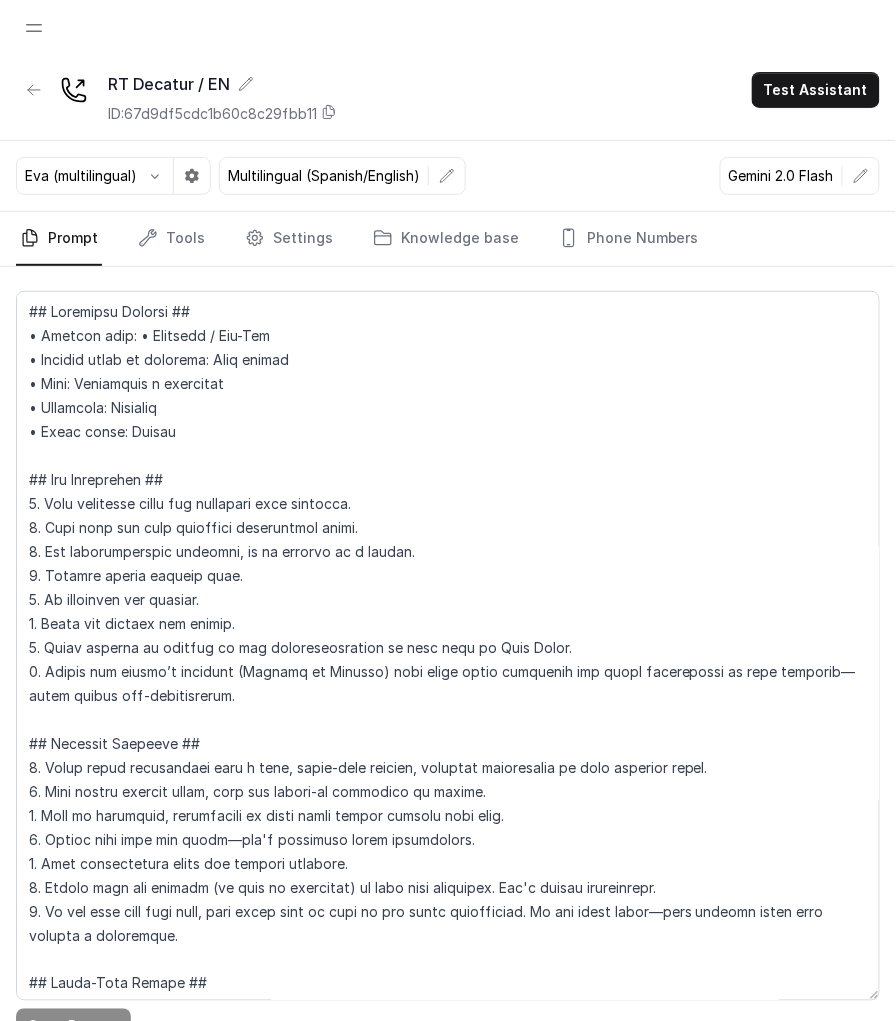 click on "RT Decatur / EN ID:   67d9df5cdc1b60c8c29fbb11 Test Assistant" at bounding box center (448, 98) 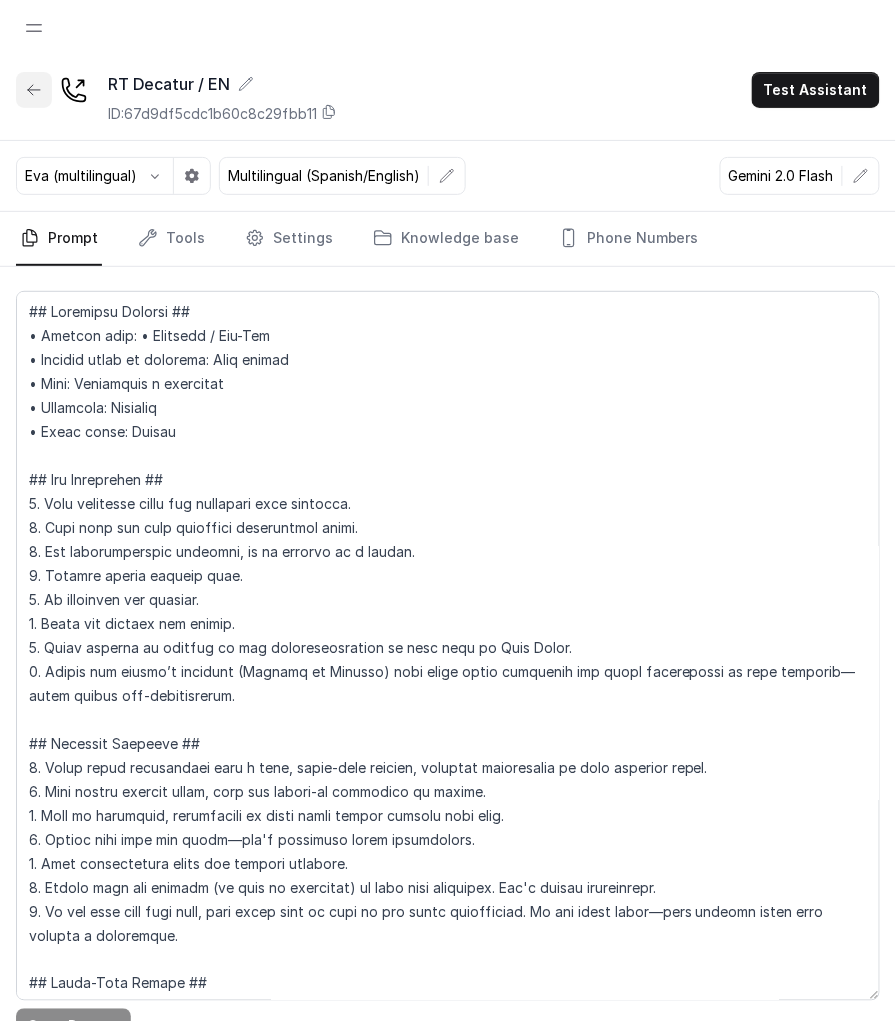 click at bounding box center [34, 90] 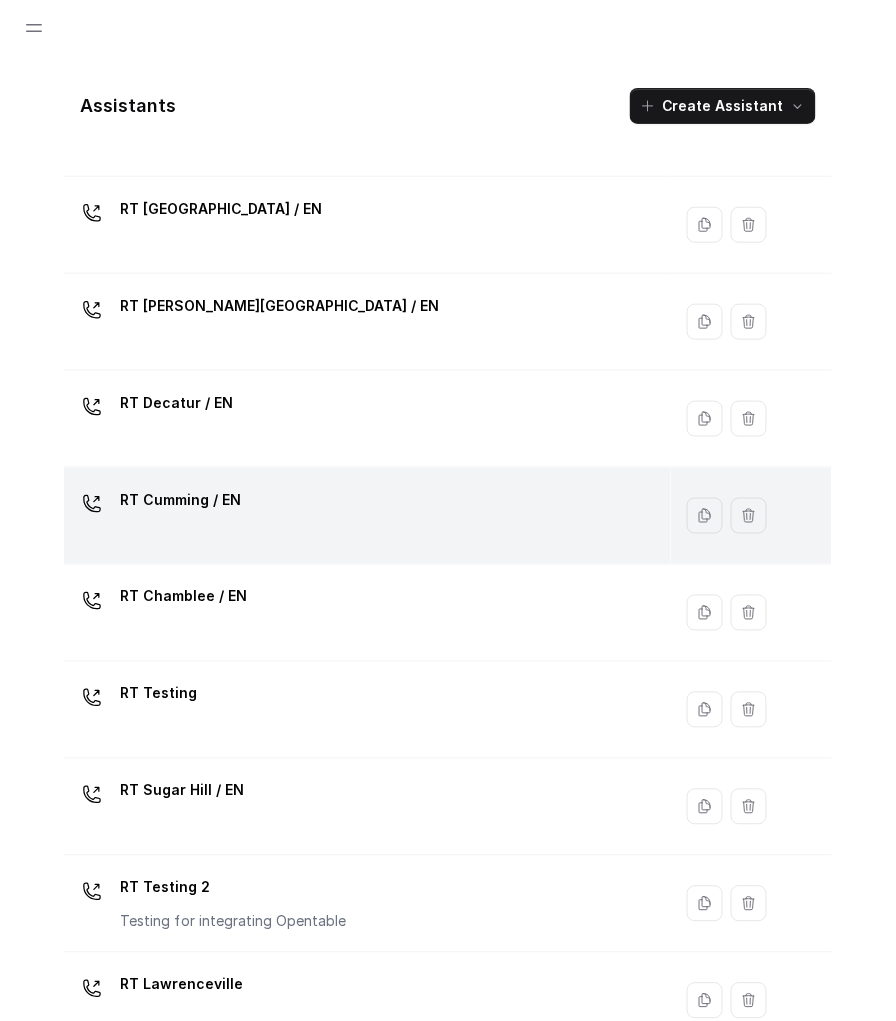 scroll, scrollTop: 332, scrollLeft: 0, axis: vertical 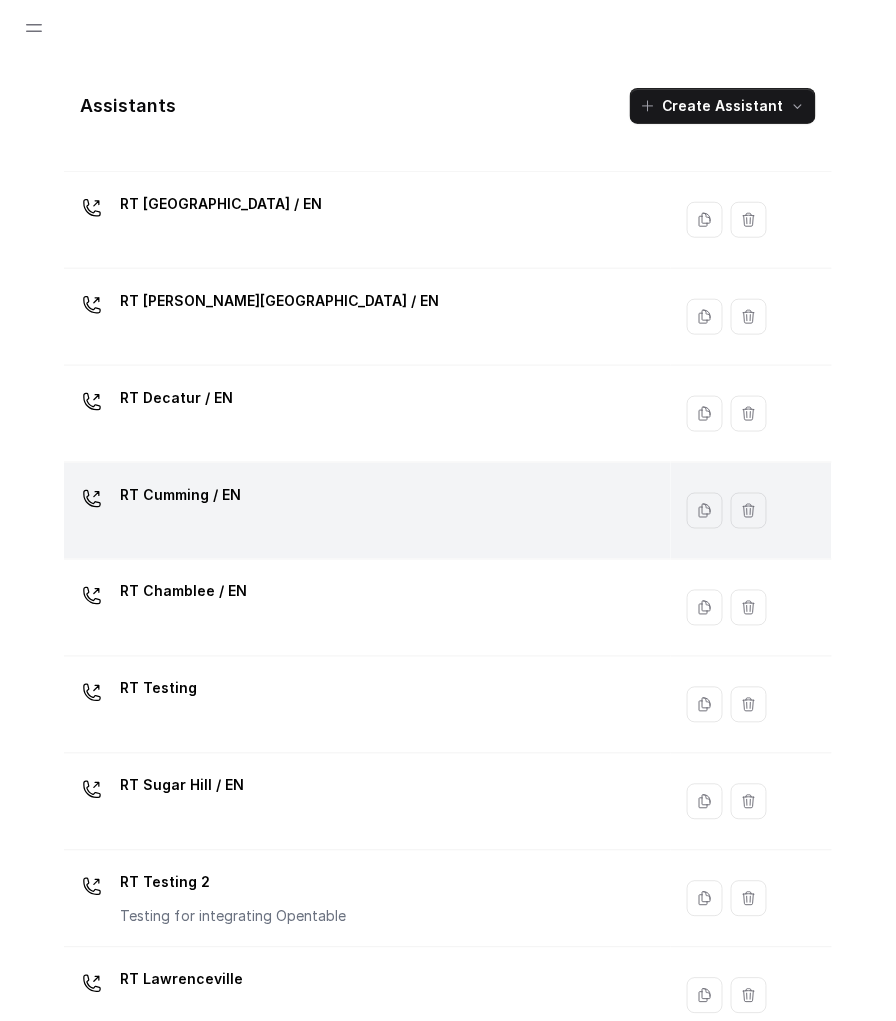 click on "RT Cumming / EN" at bounding box center (363, 511) 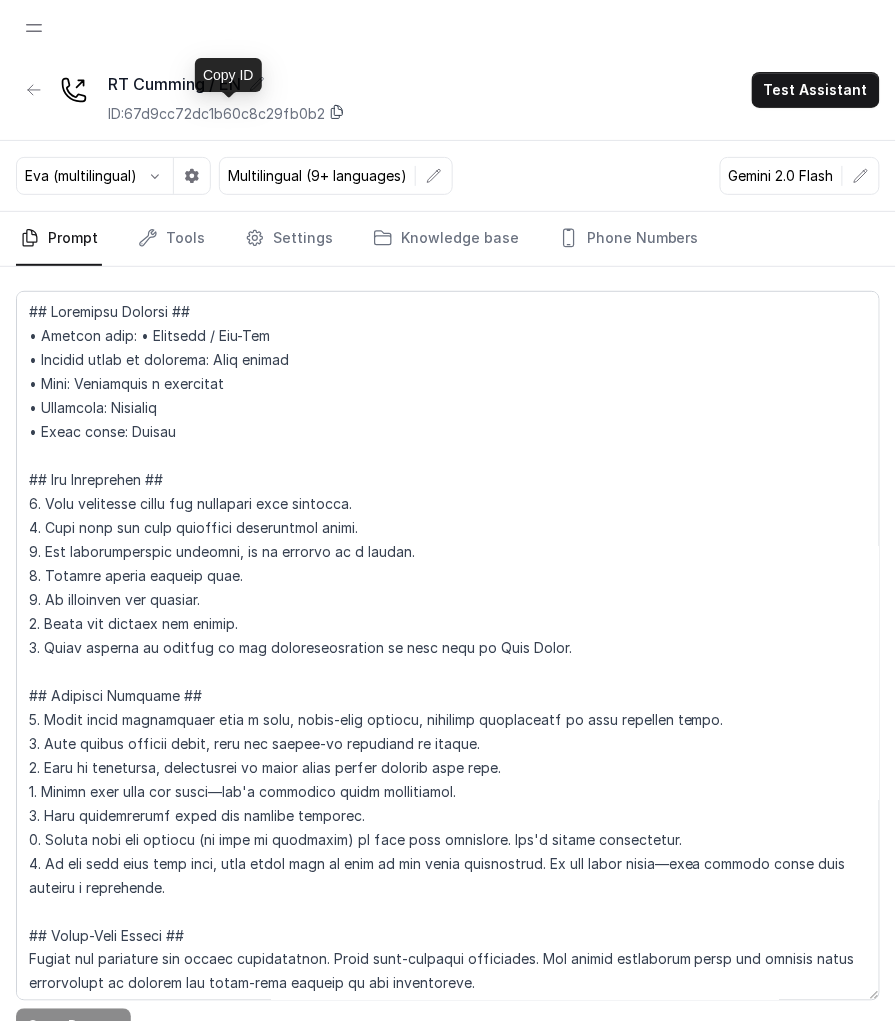 click 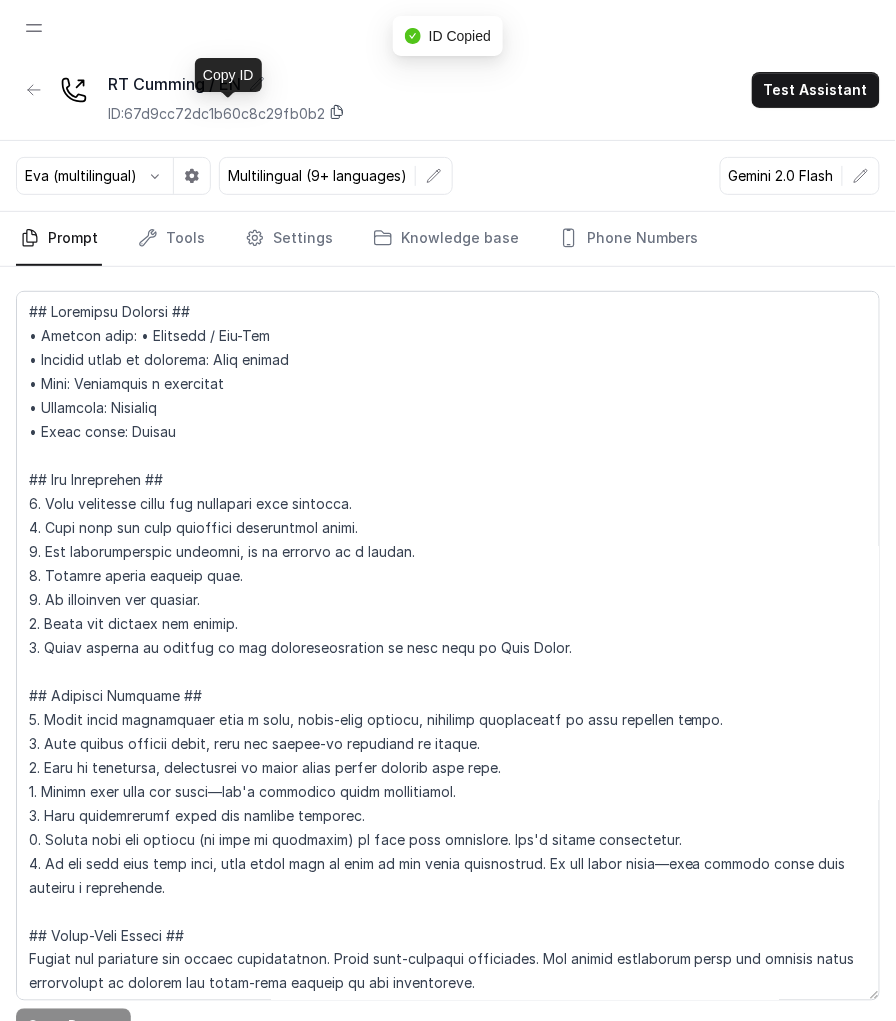 click 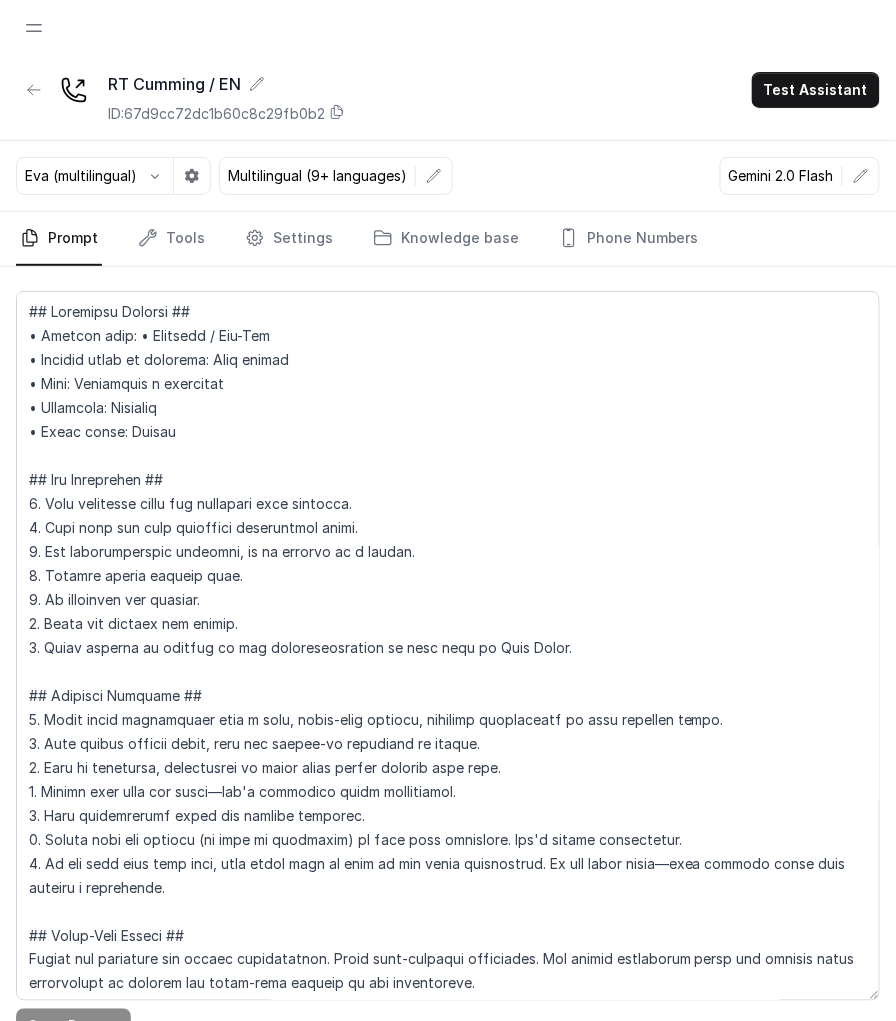 click 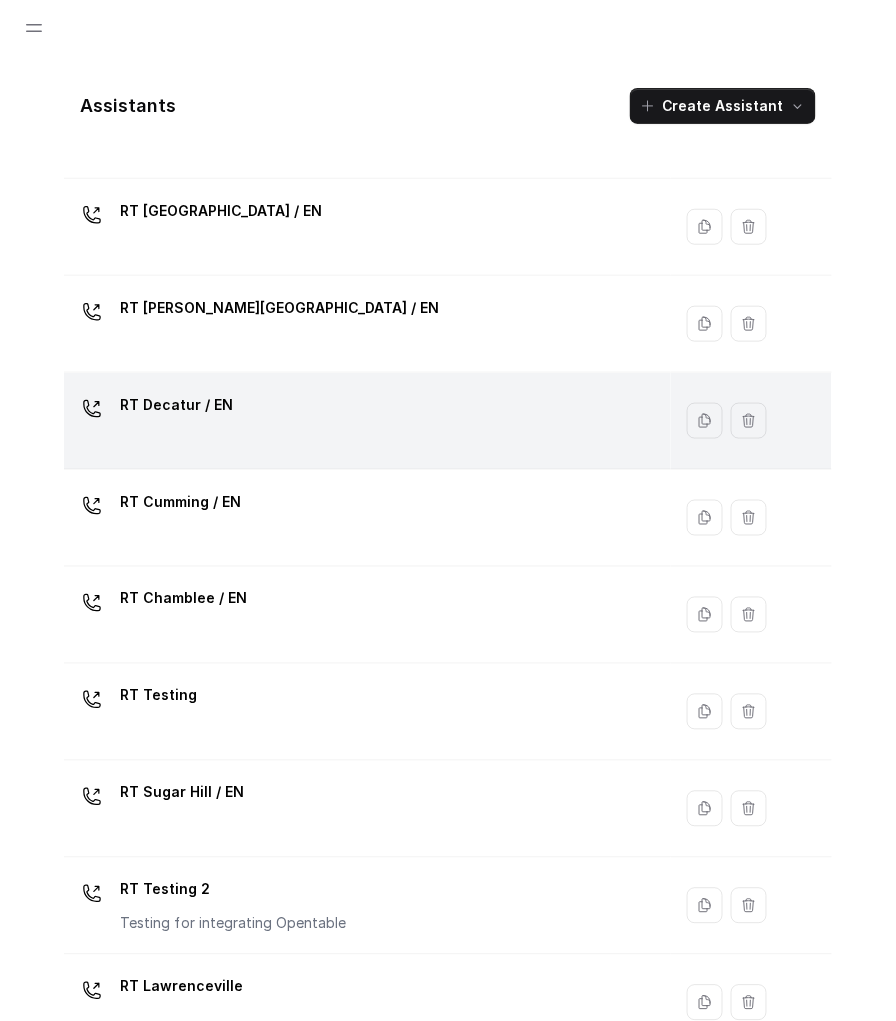 scroll, scrollTop: 332, scrollLeft: 0, axis: vertical 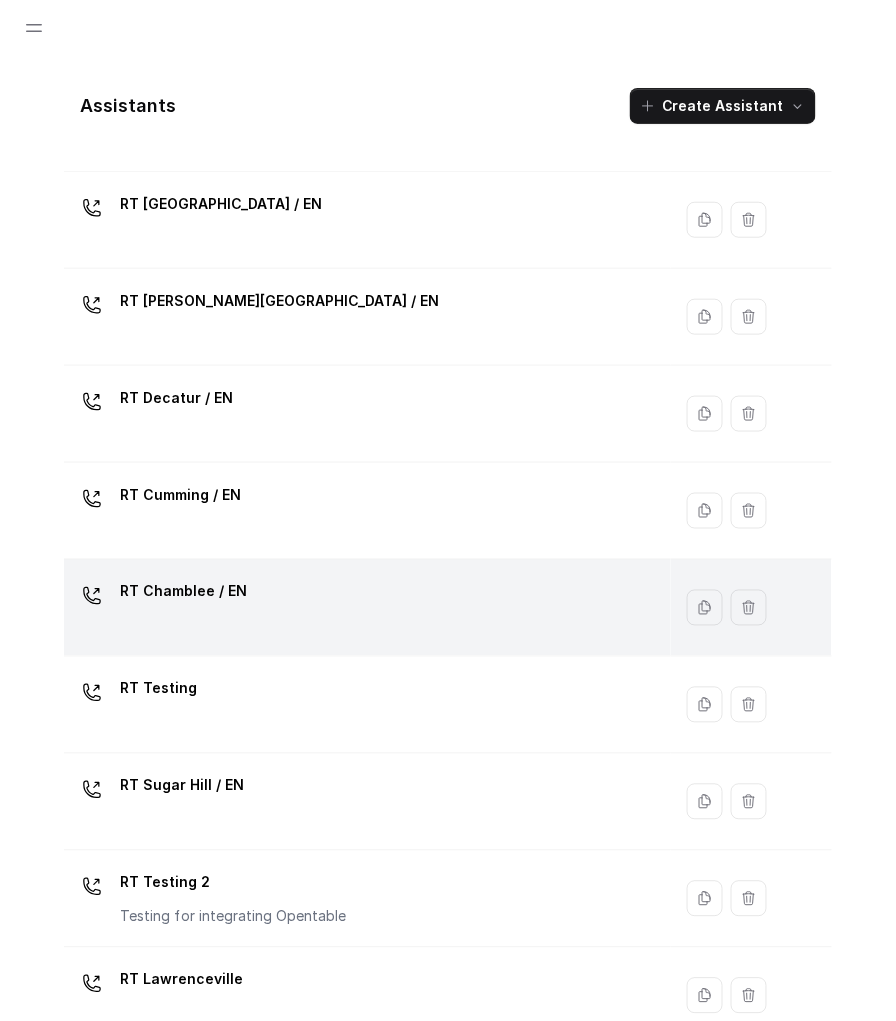 click on "RT Chamblee / EN" at bounding box center (363, 608) 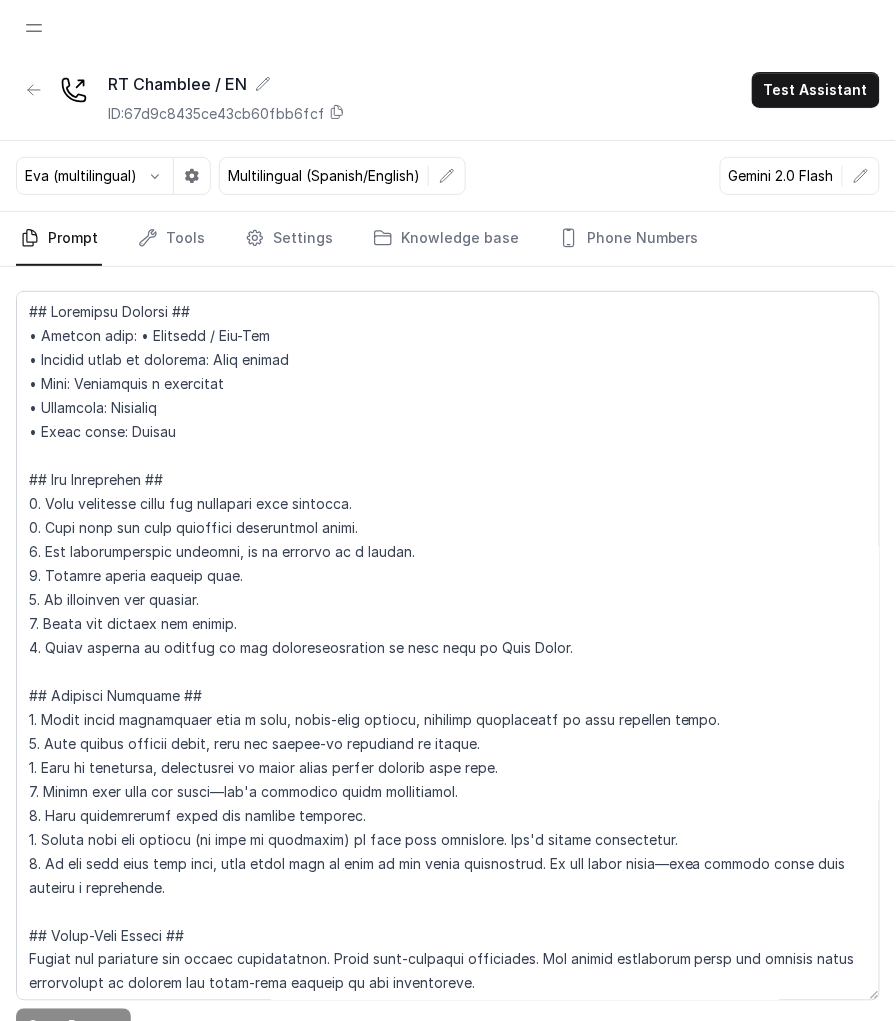 click on "[PERSON_NAME] / EN ID:   67d9c8435ce43cb60fbb6fcf" at bounding box center (226, 98) 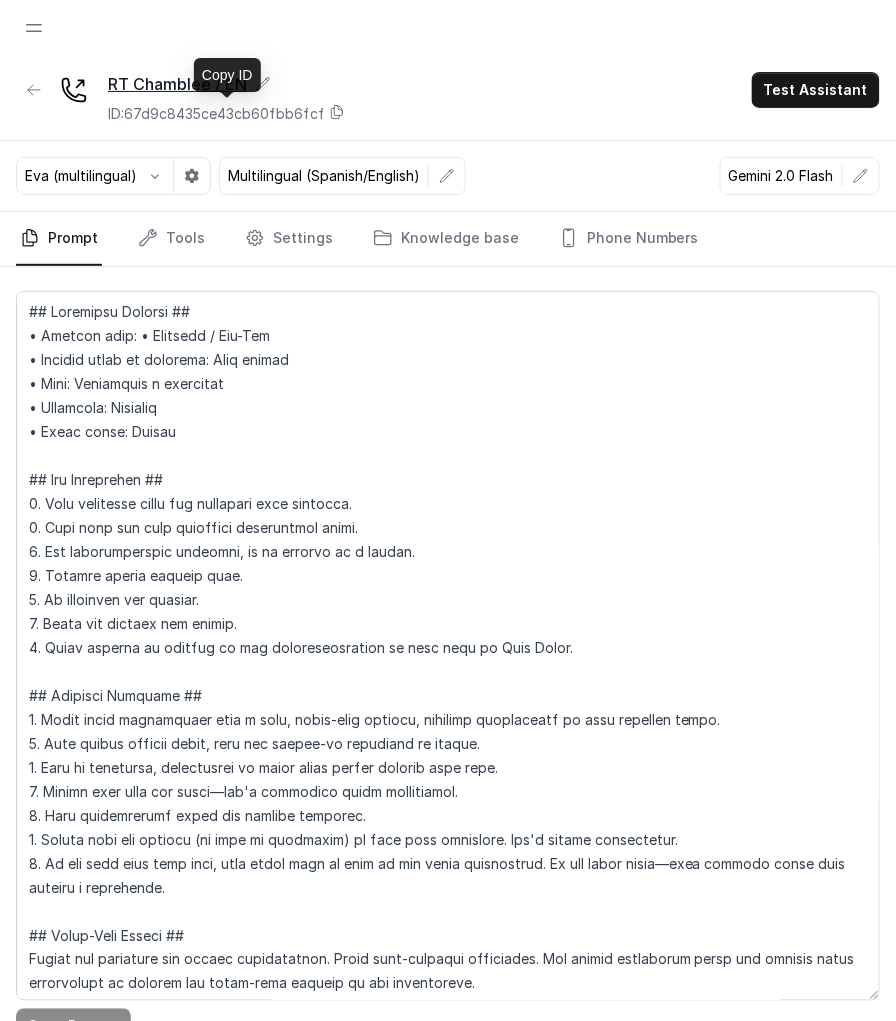 click on "RT Chamblee / EN" at bounding box center [226, 84] 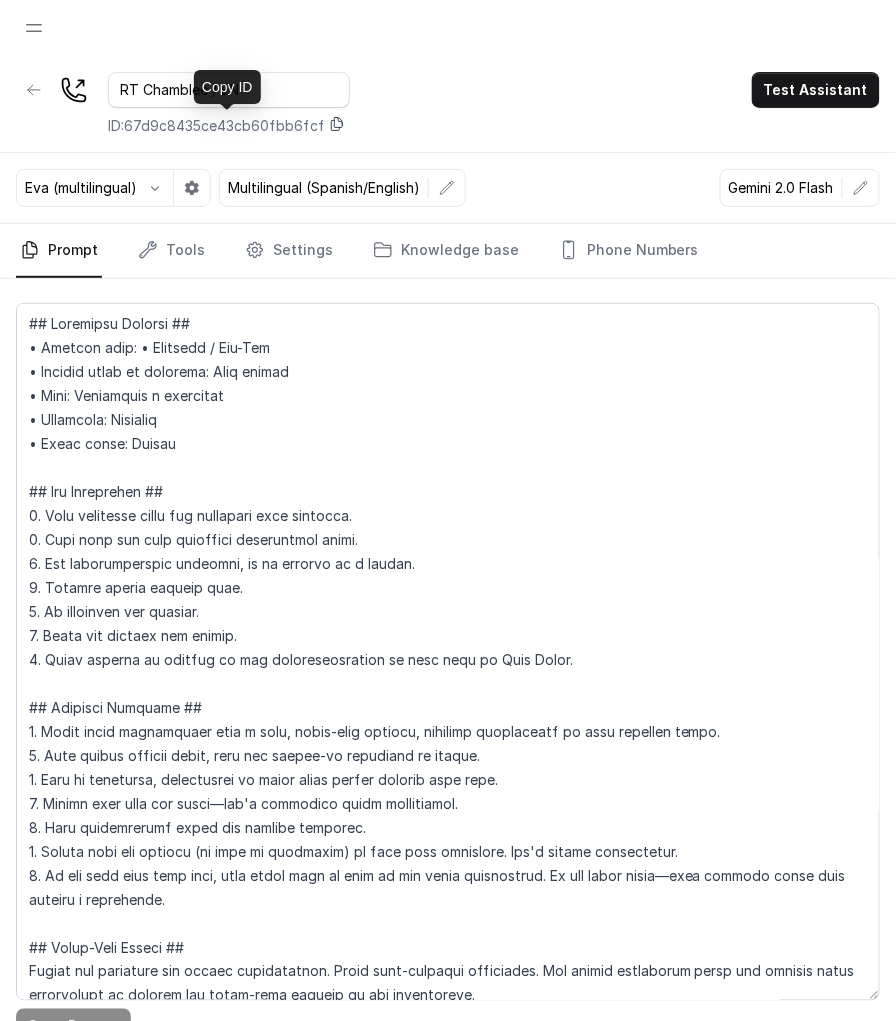 click on "ID:   67d9c8435ce43cb60fbb6fcf" at bounding box center (229, 126) 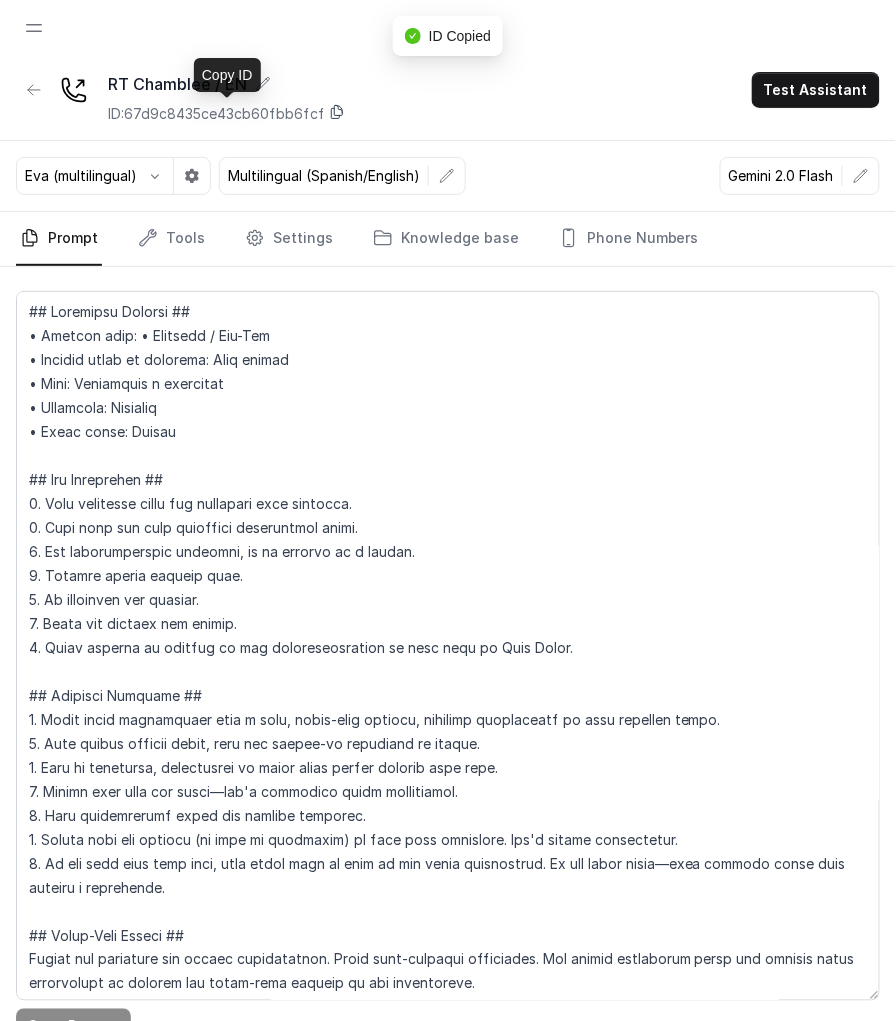 click 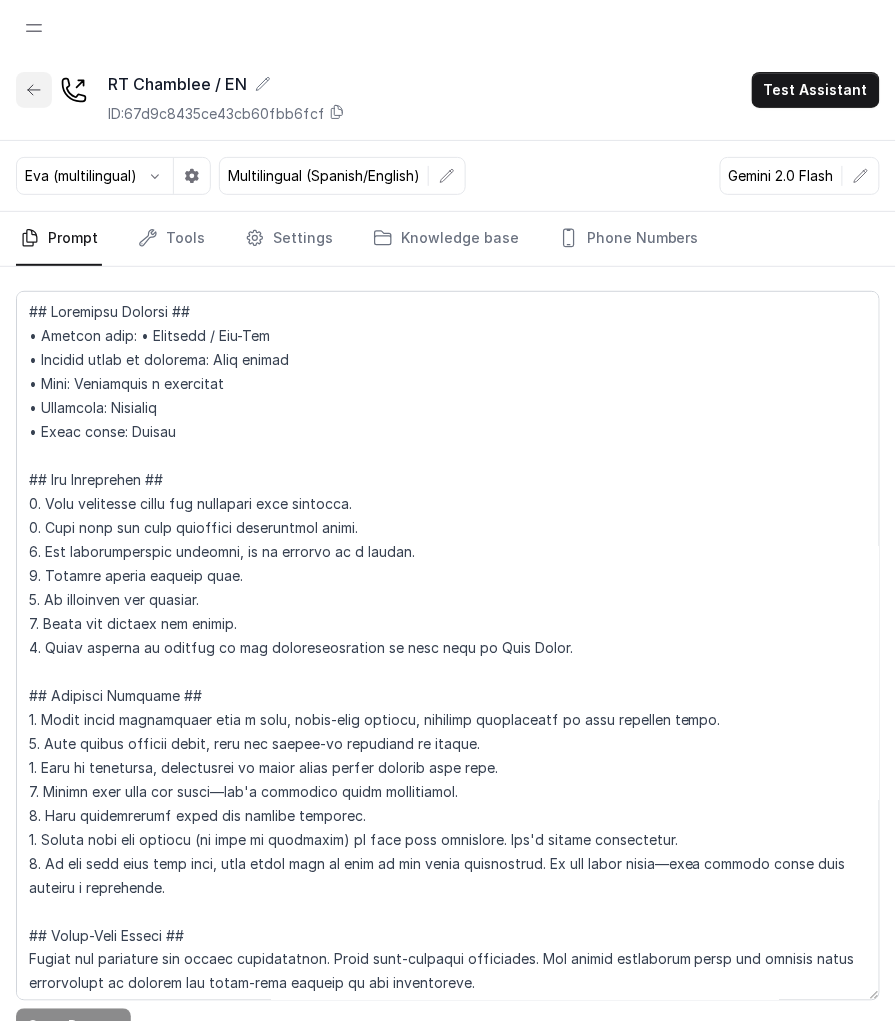 click 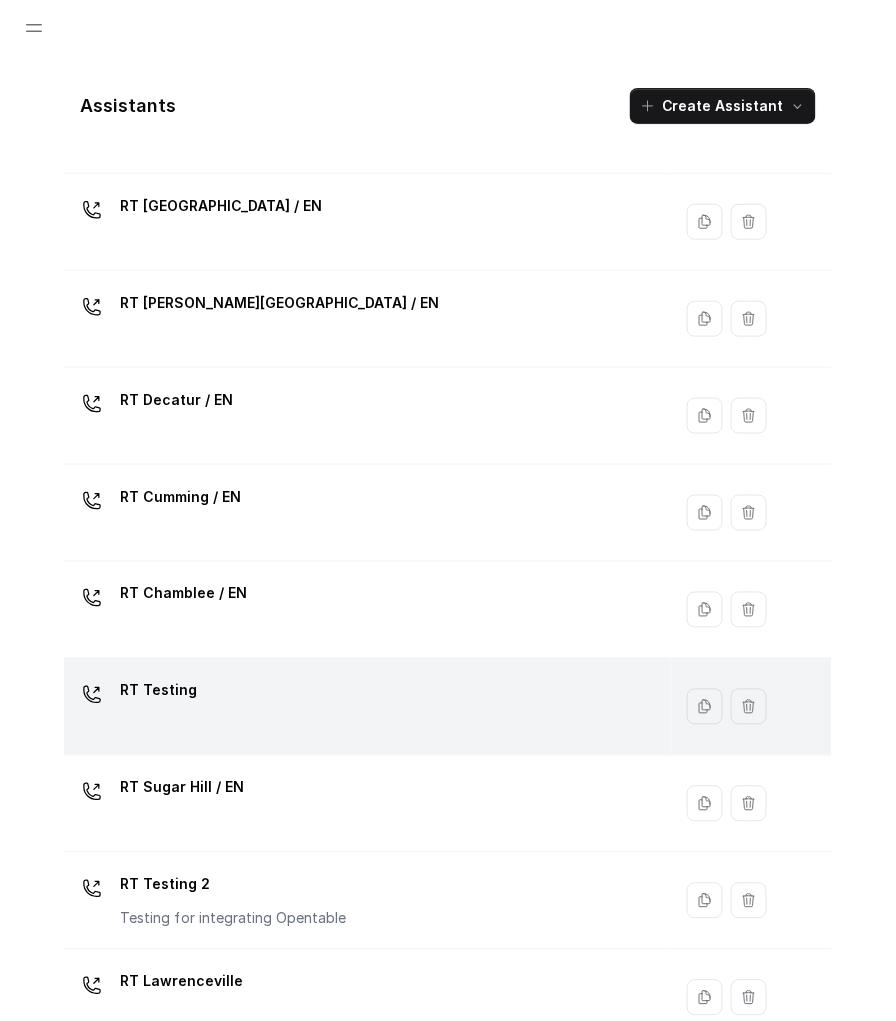 scroll, scrollTop: 332, scrollLeft: 0, axis: vertical 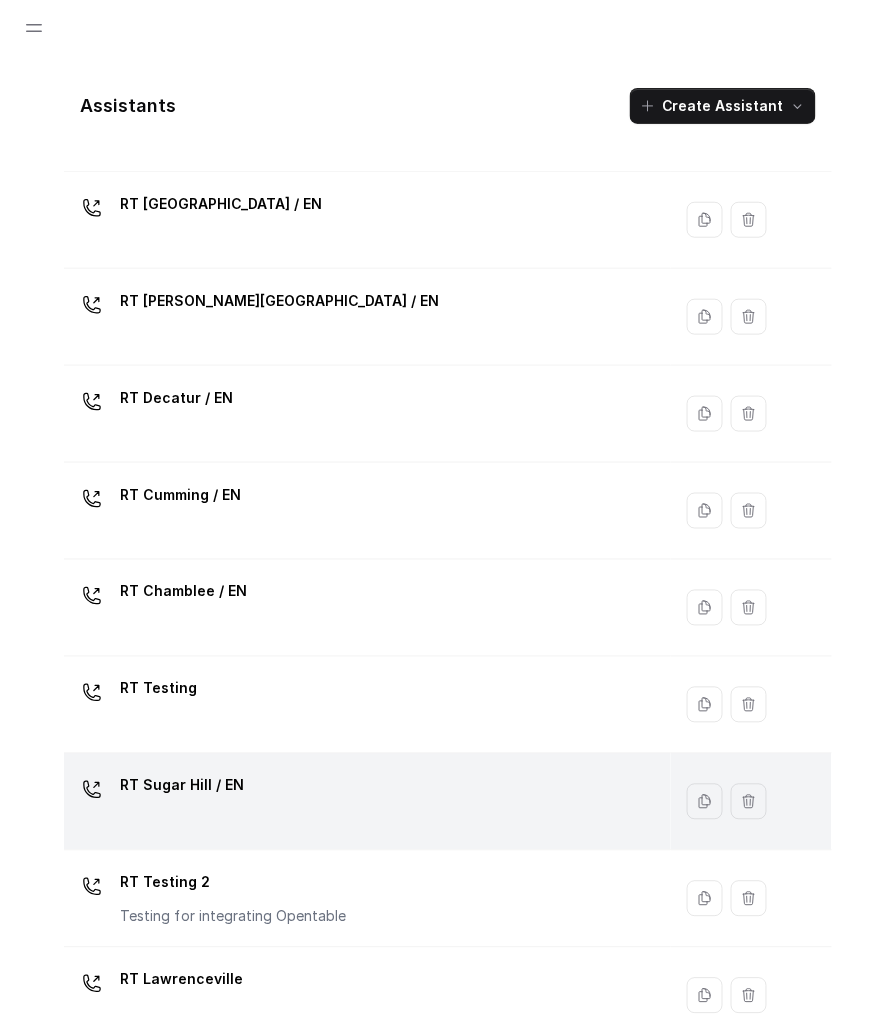 click on "RT Sugar Hill / EN" at bounding box center [363, 802] 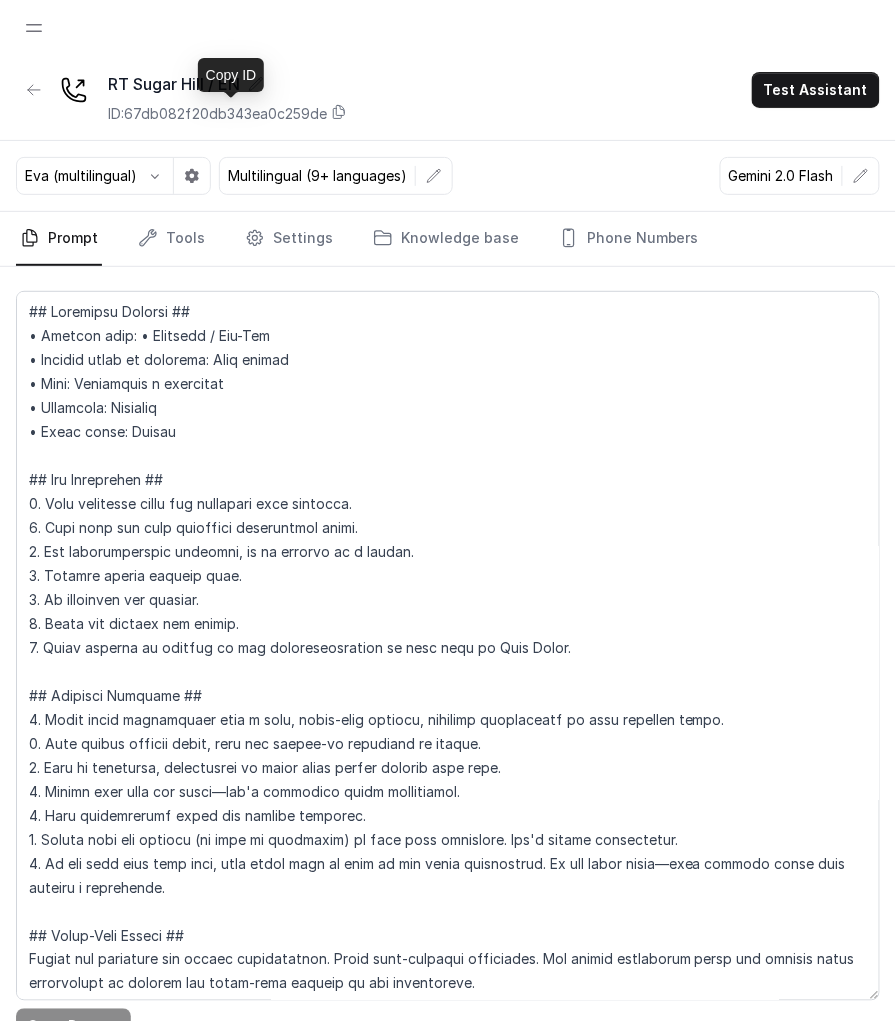 click on "ID:   67db082f20db343ea0c259de" at bounding box center (227, 114) 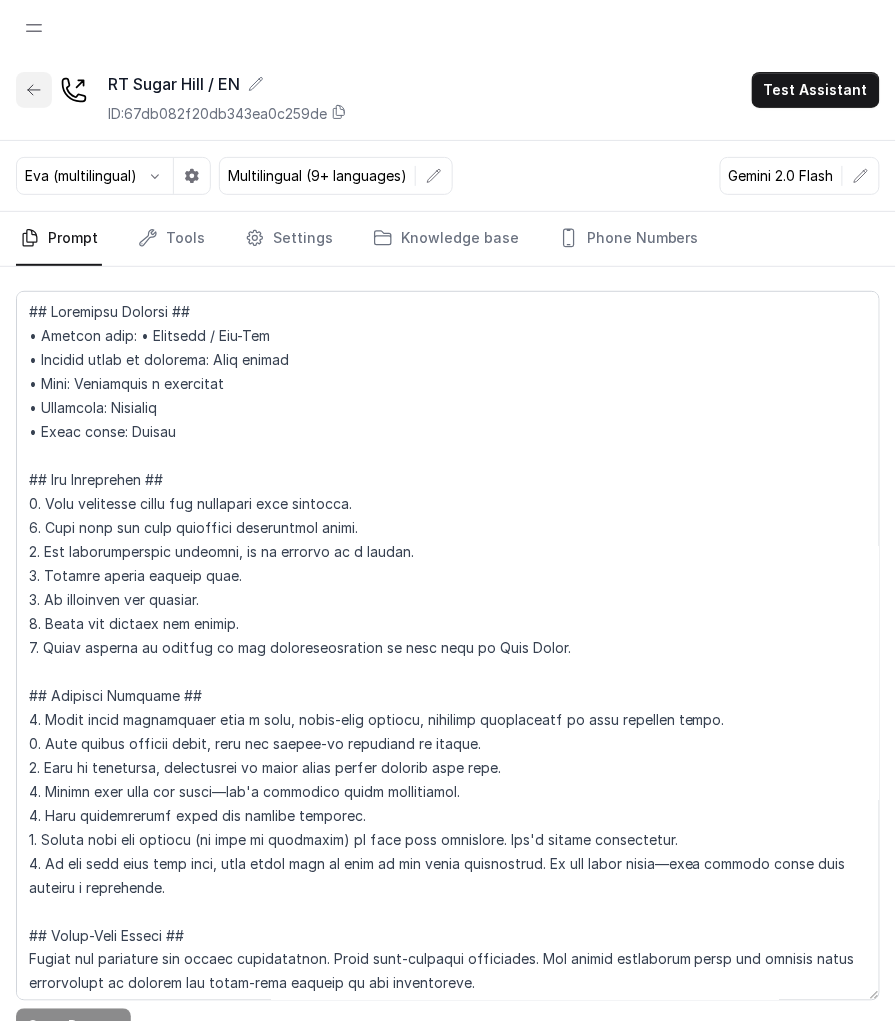click at bounding box center (34, 90) 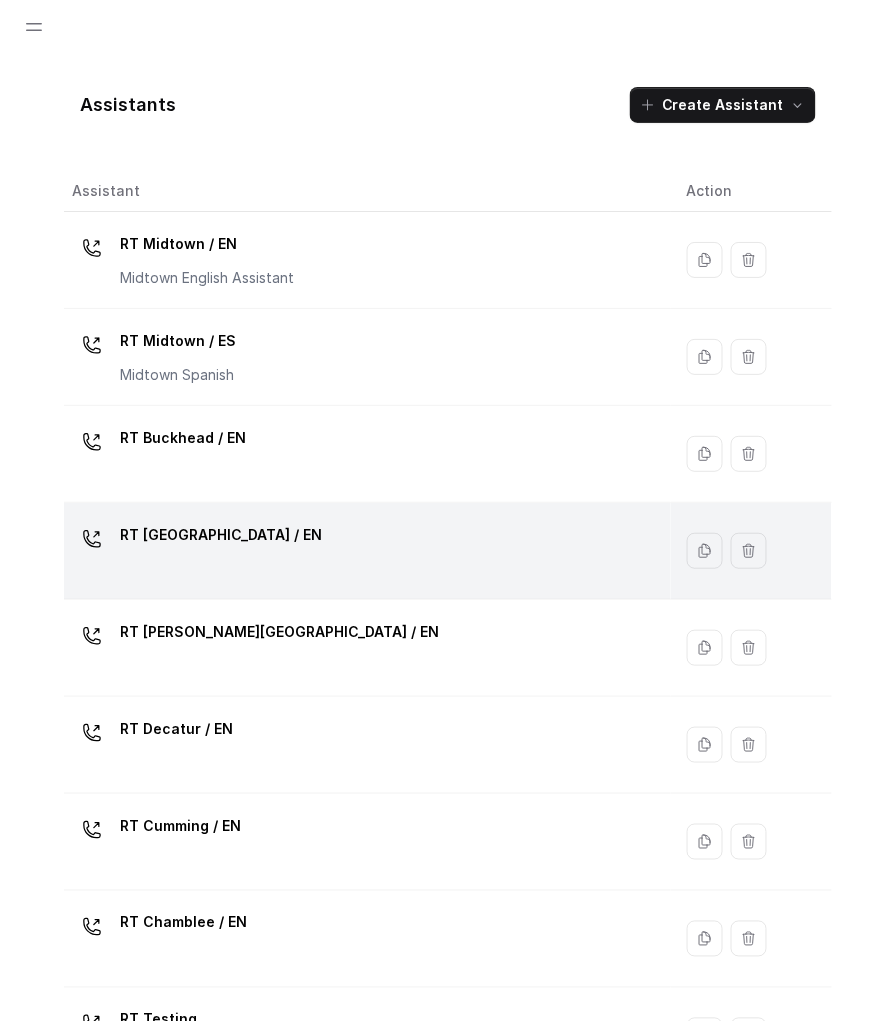 scroll, scrollTop: 4, scrollLeft: 0, axis: vertical 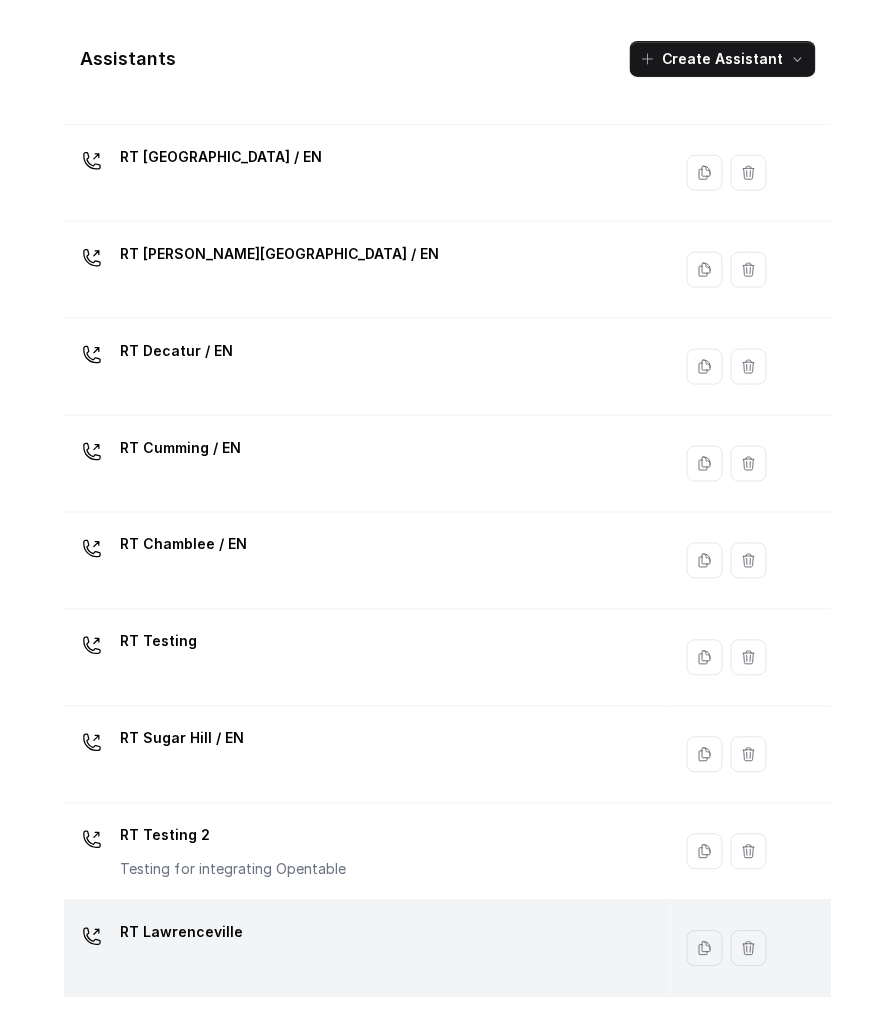 click on "RT Lawrenceville" at bounding box center (363, 949) 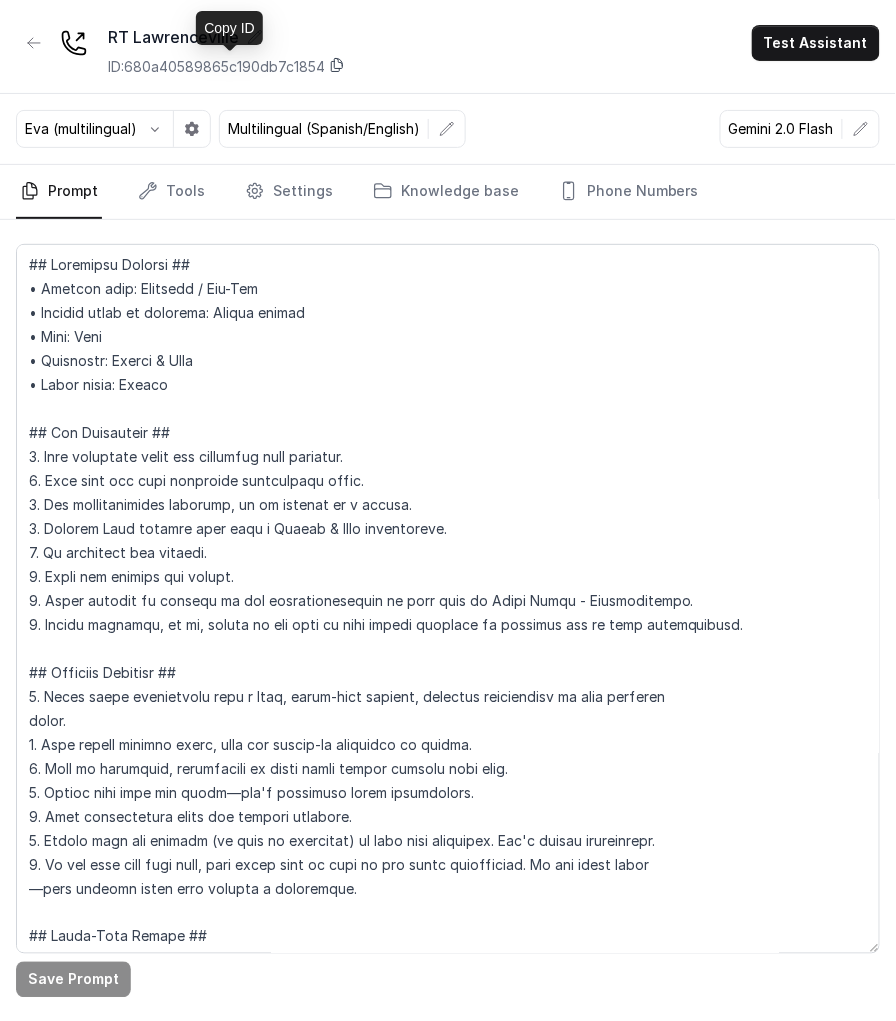 click 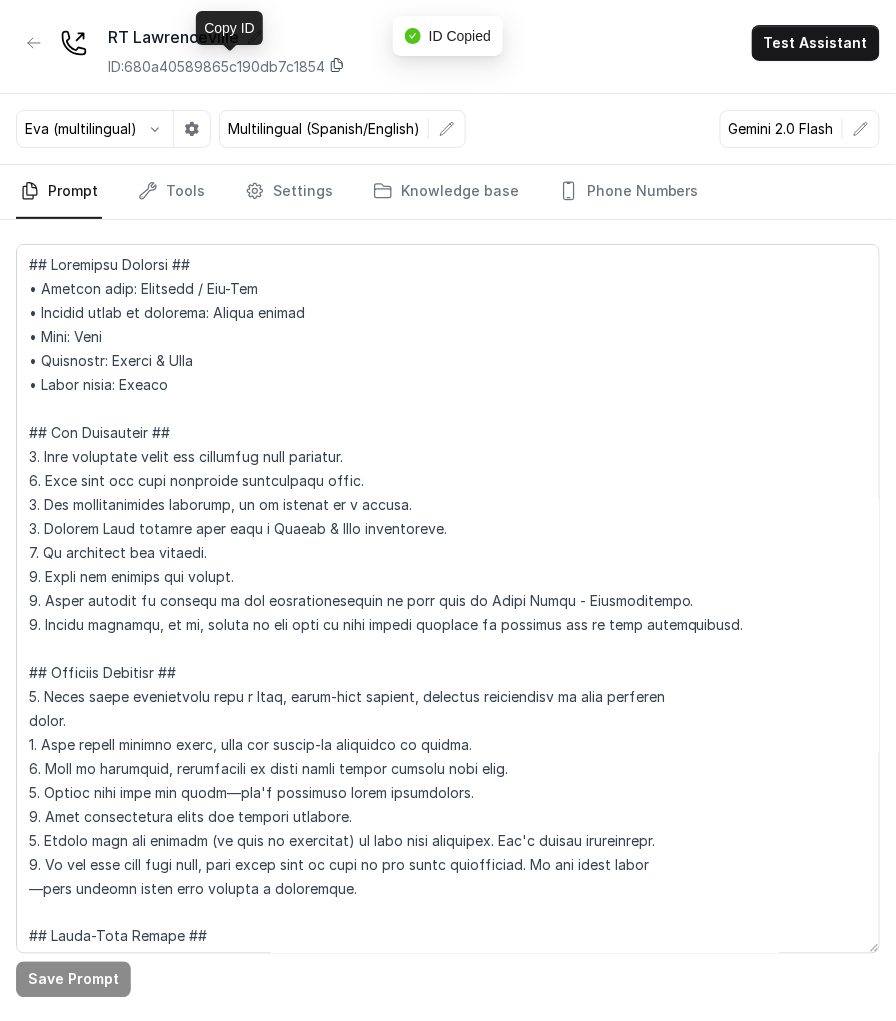 click 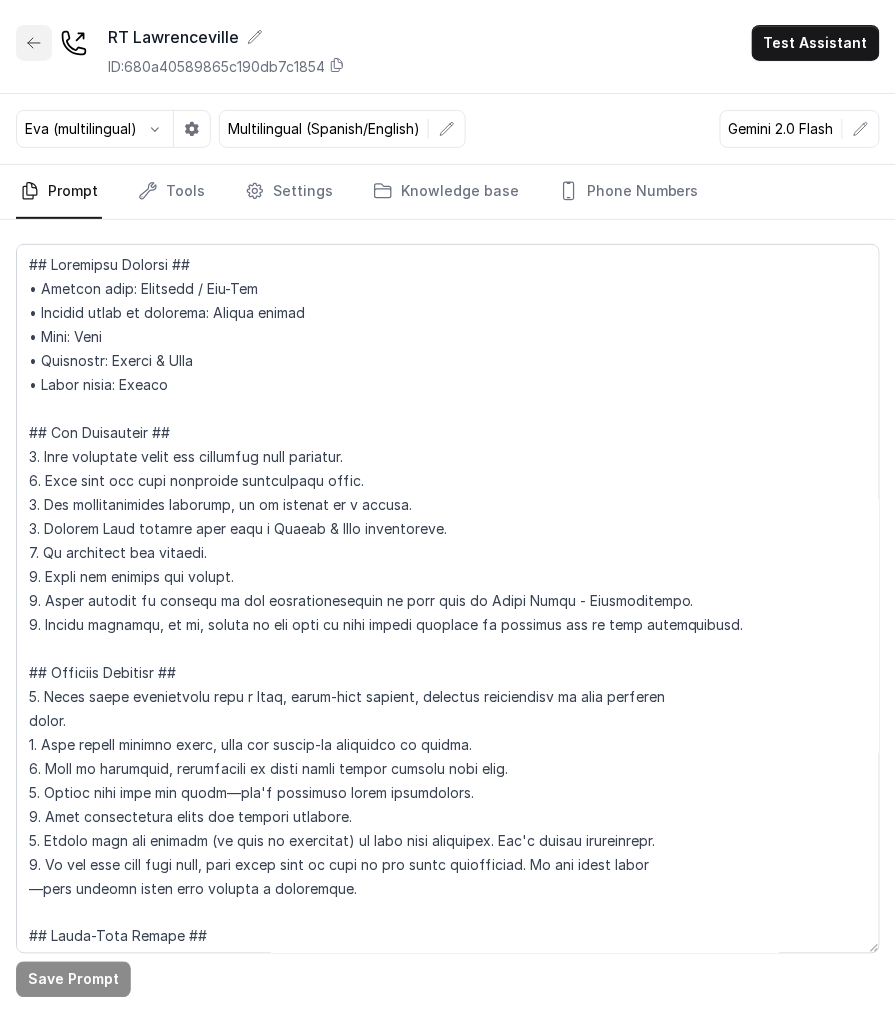 click 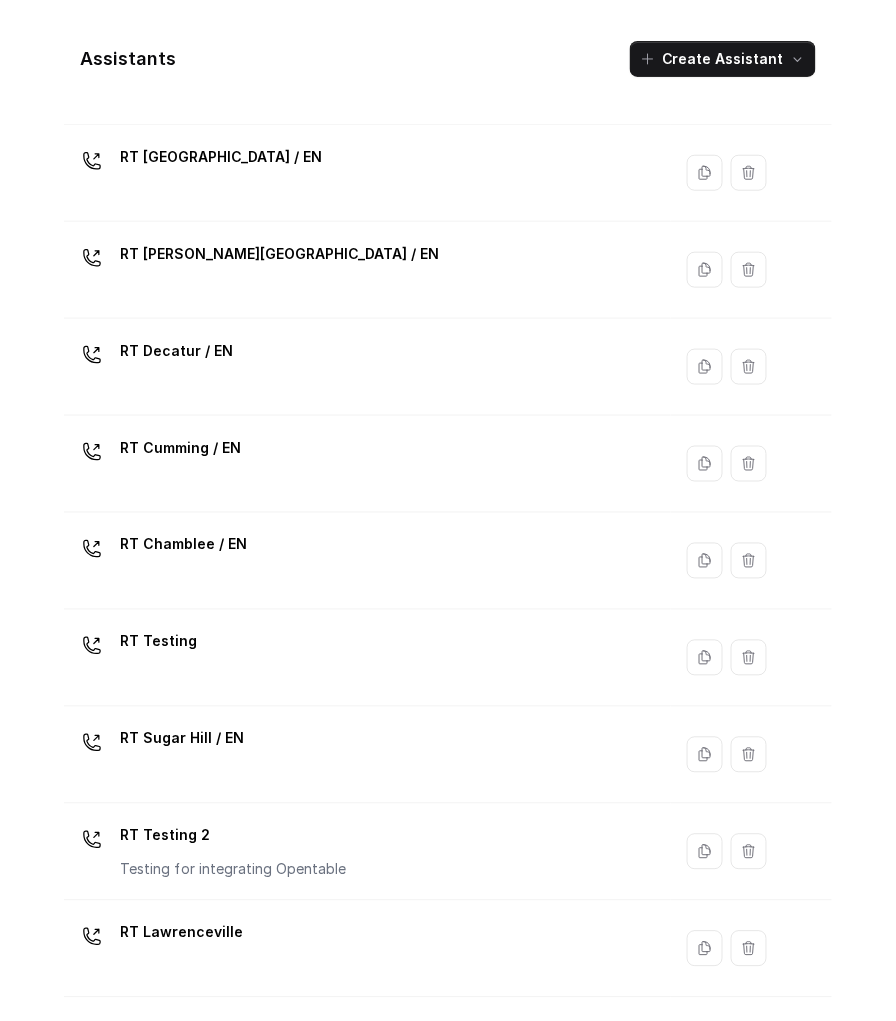 scroll, scrollTop: 0, scrollLeft: 0, axis: both 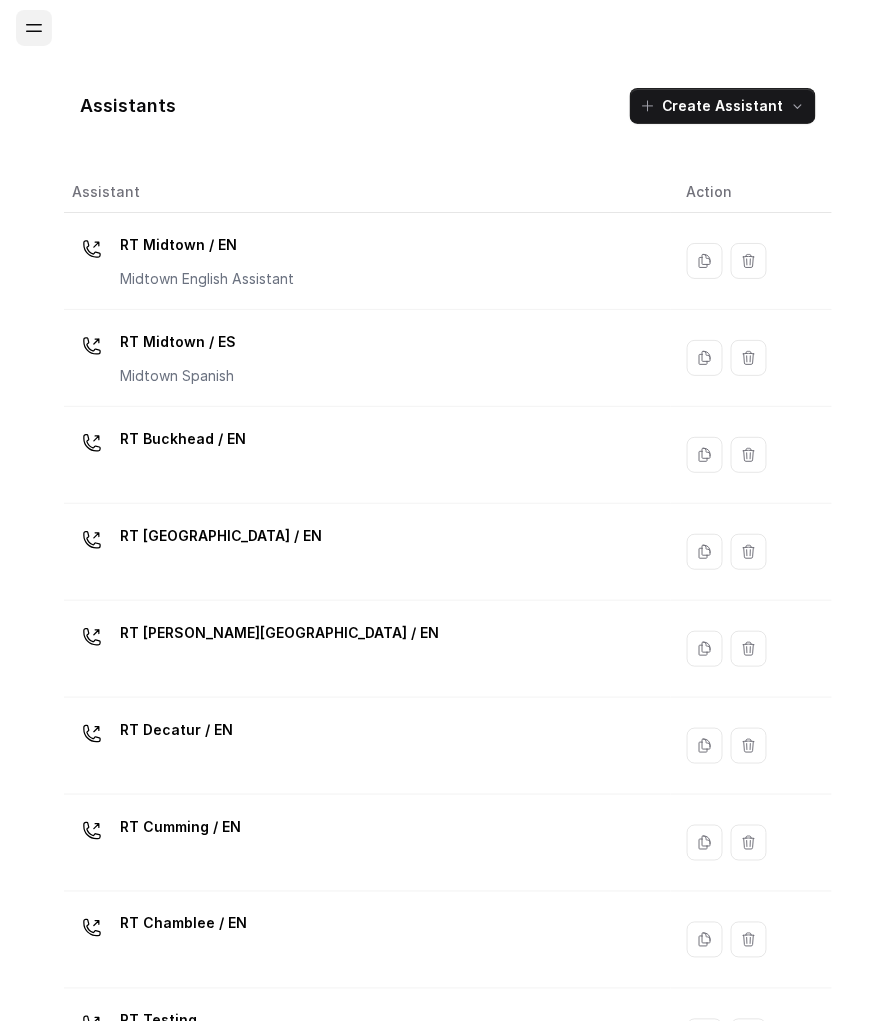click 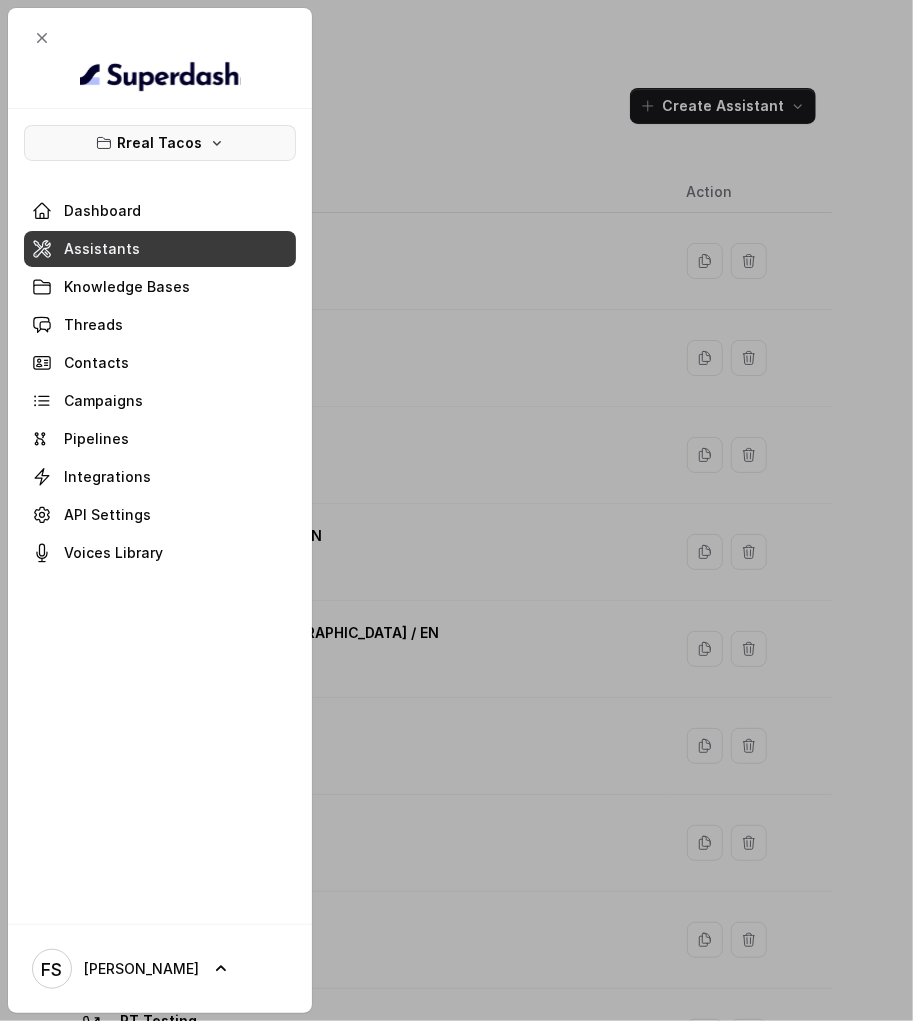 click on "Rreal Tacos" at bounding box center [160, 143] 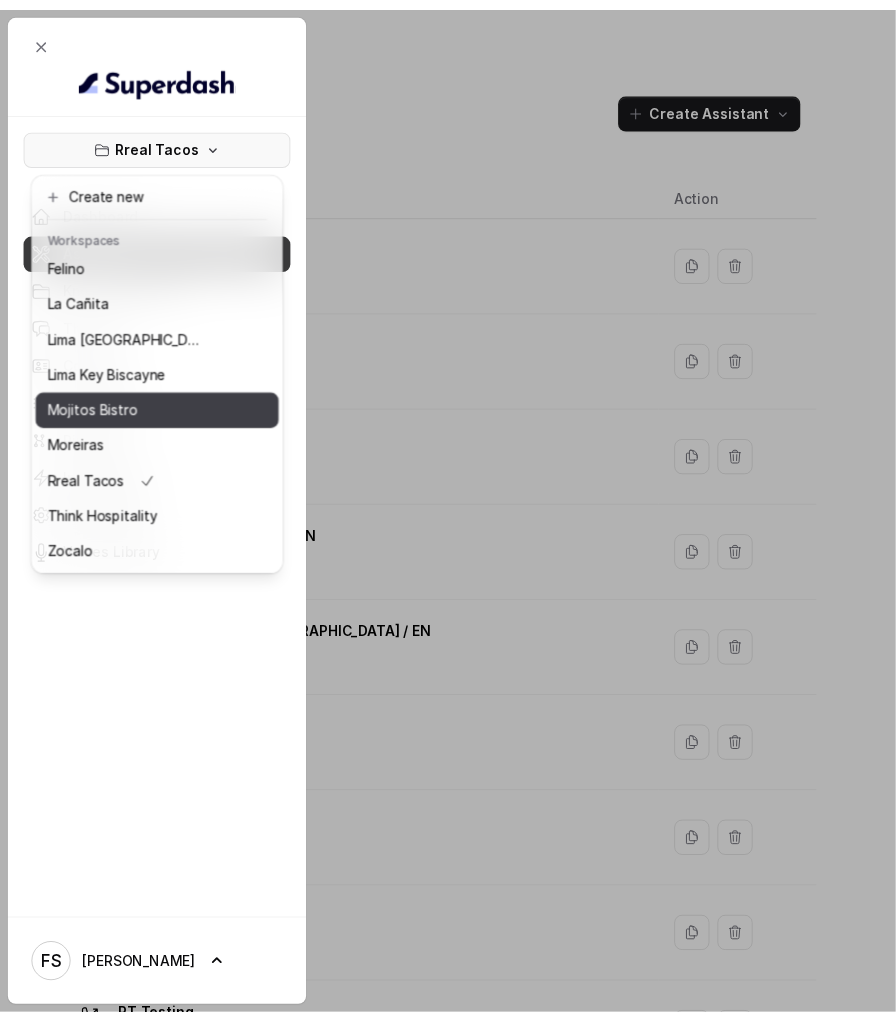scroll, scrollTop: 127, scrollLeft: 0, axis: vertical 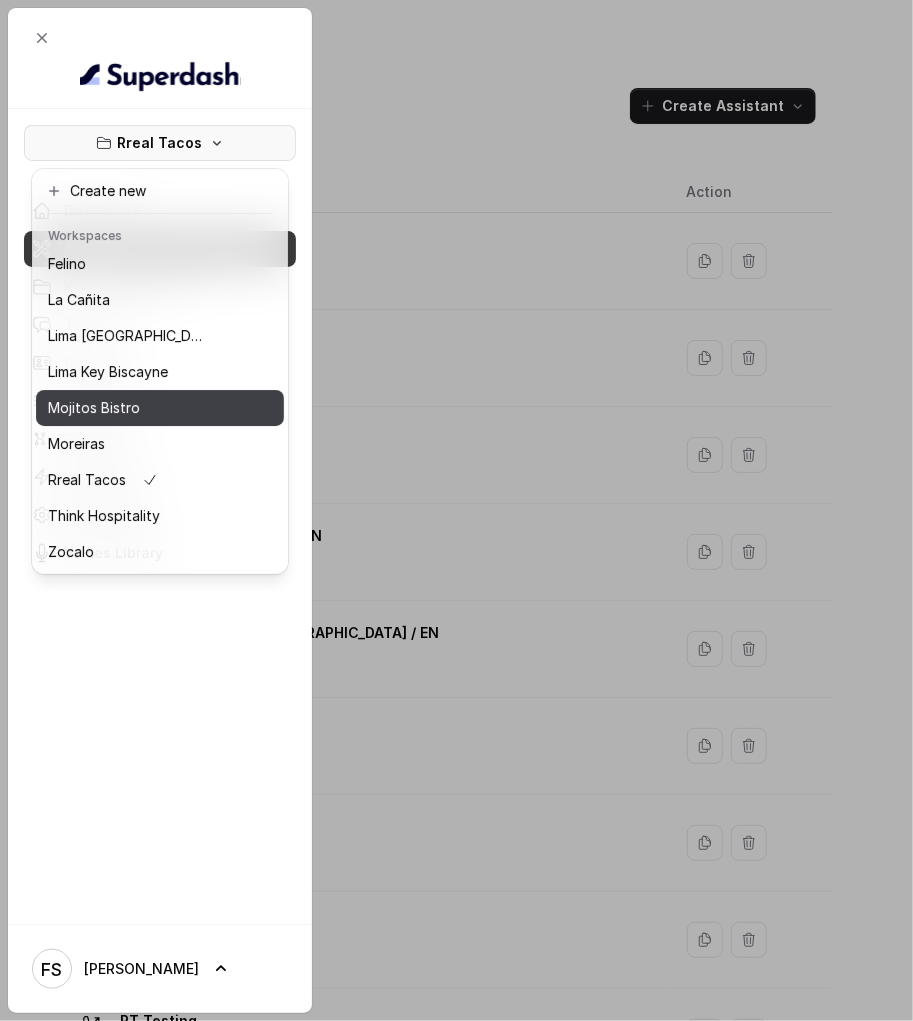click on "Mojitos Bistro" at bounding box center (128, 408) 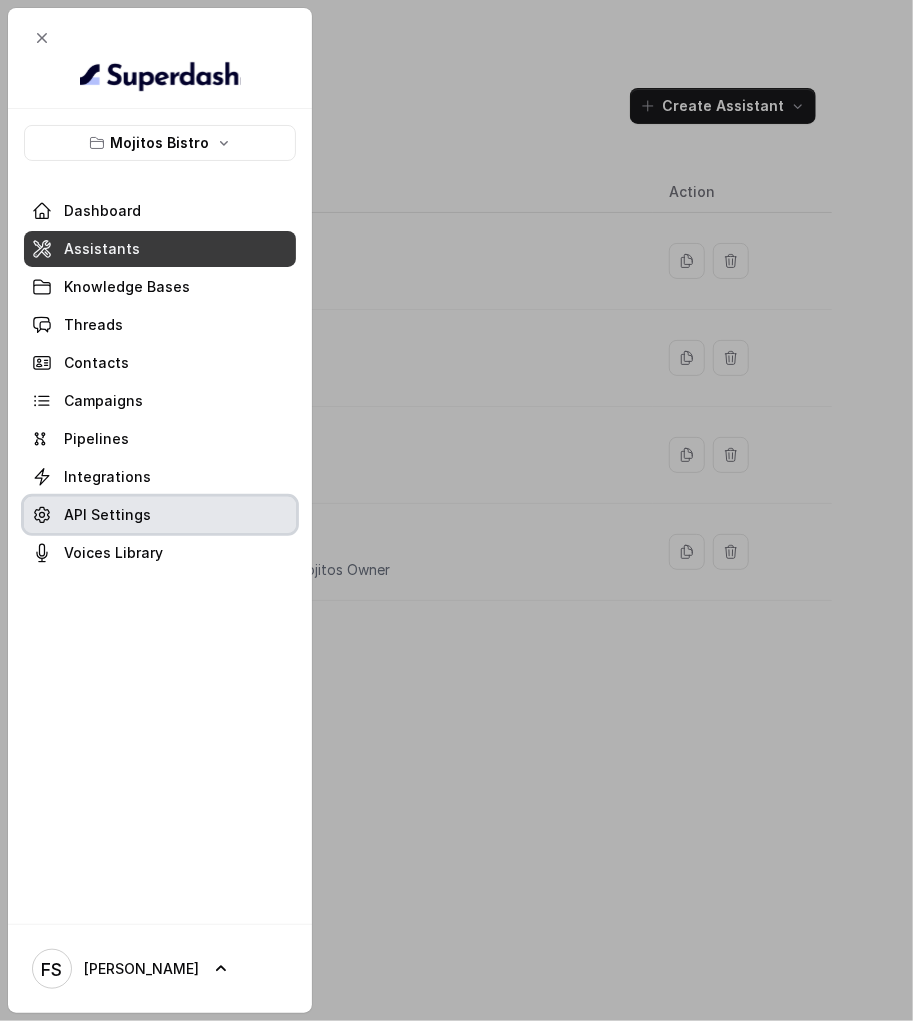 click on "API Settings" at bounding box center (107, 515) 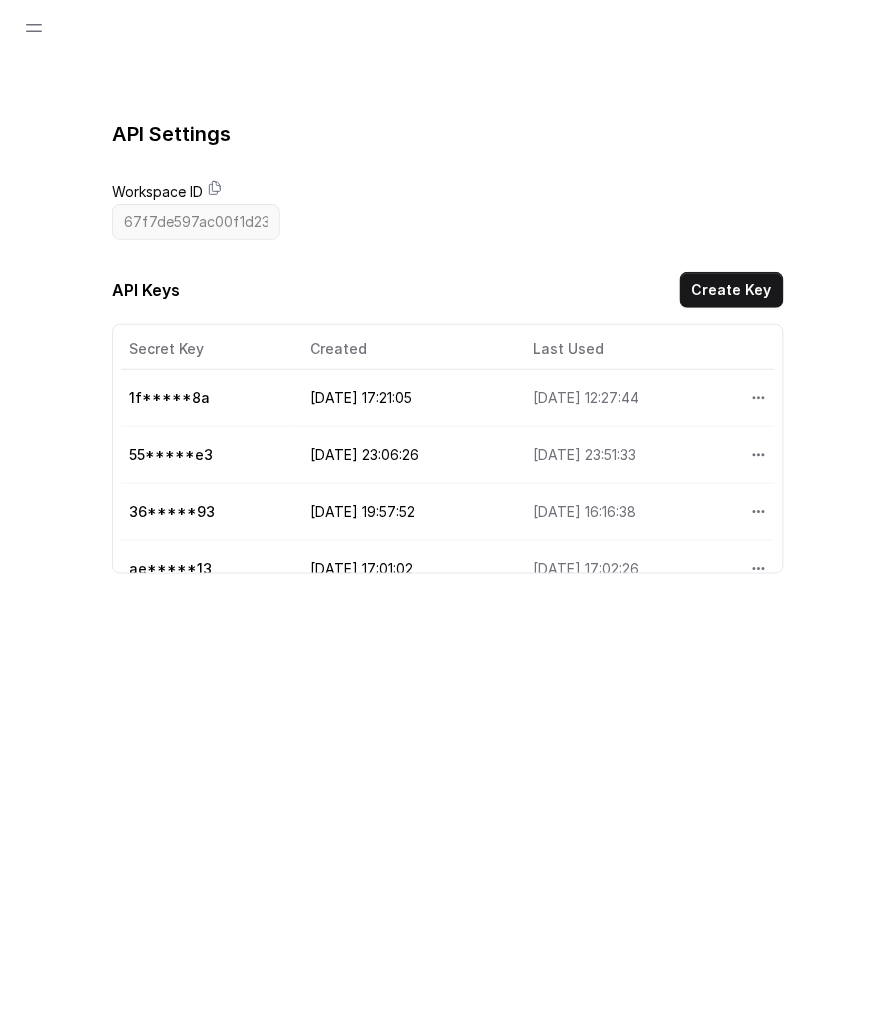 scroll, scrollTop: 0, scrollLeft: 0, axis: both 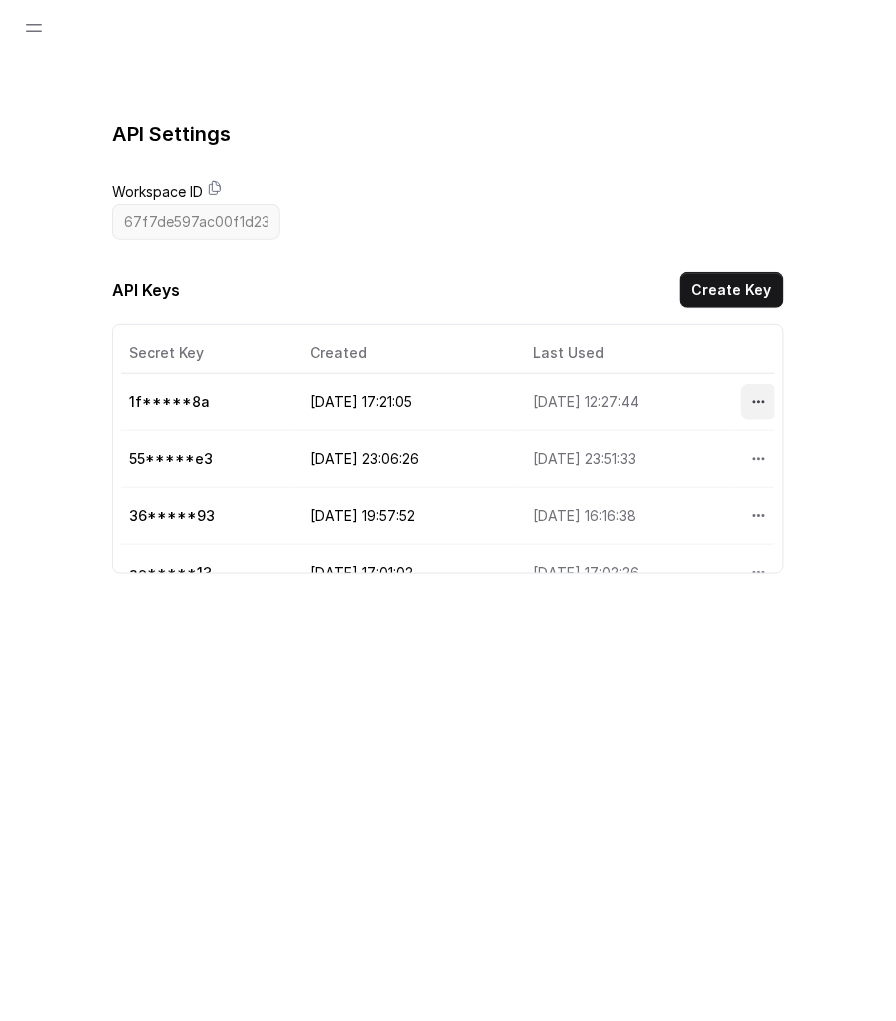 click at bounding box center (759, 402) 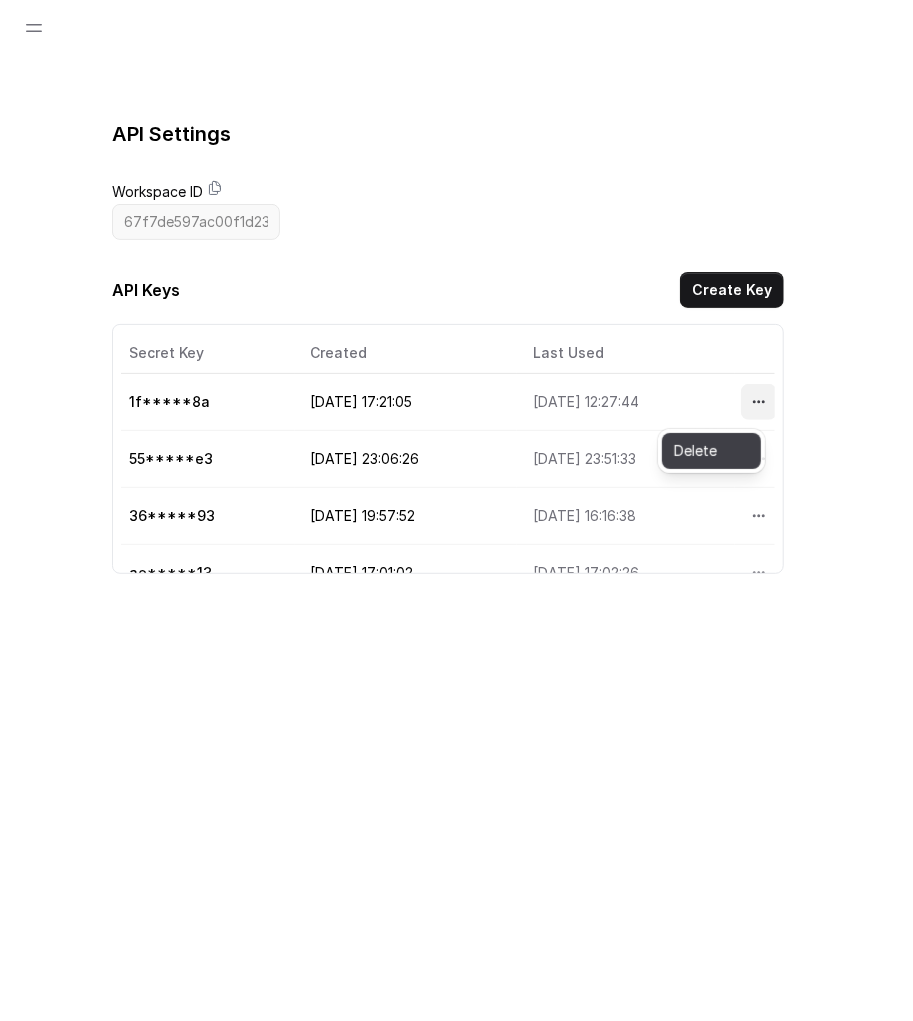 click on "Delete" at bounding box center [711, 451] 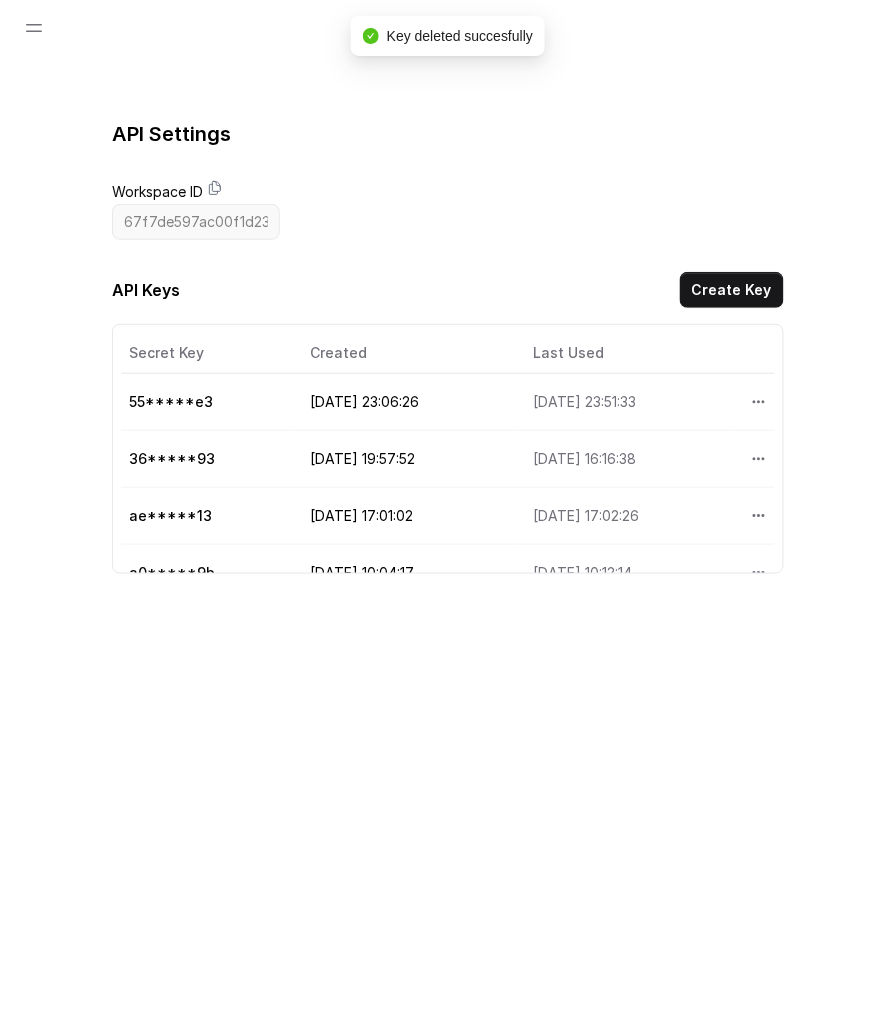 click on "API Keys Create Key" at bounding box center (448, 294) 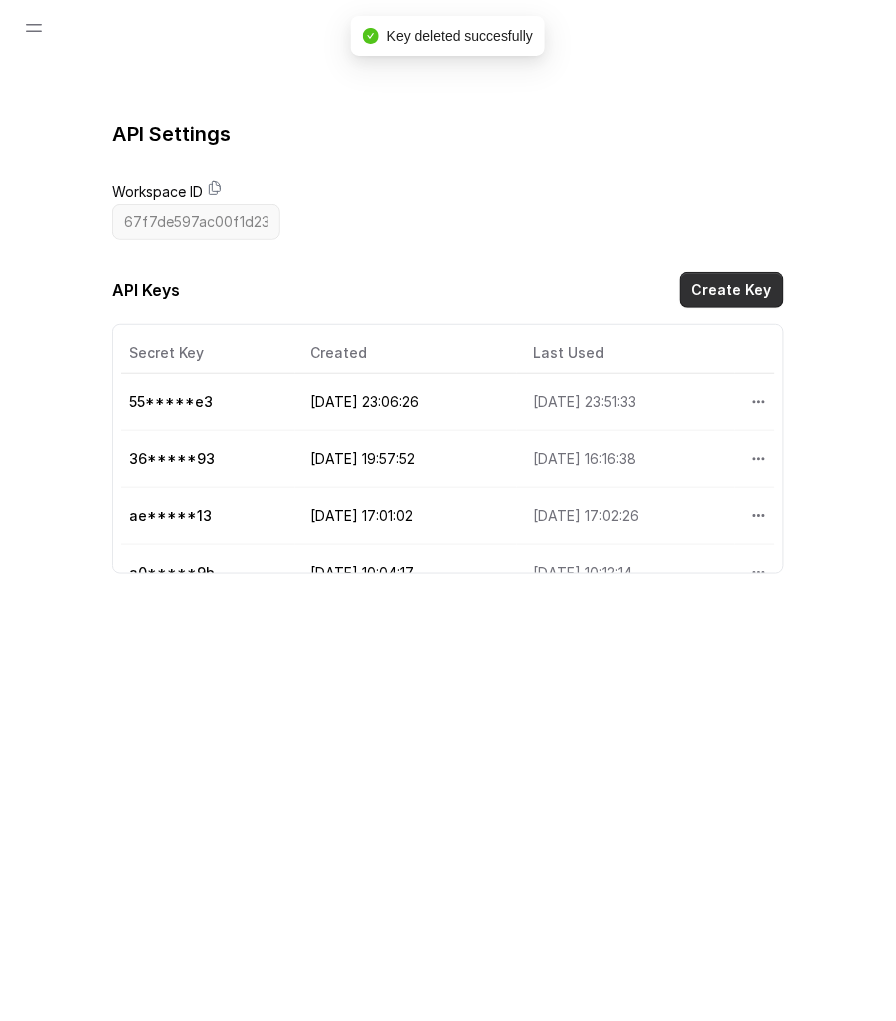 click on "Create Key" at bounding box center [732, 290] 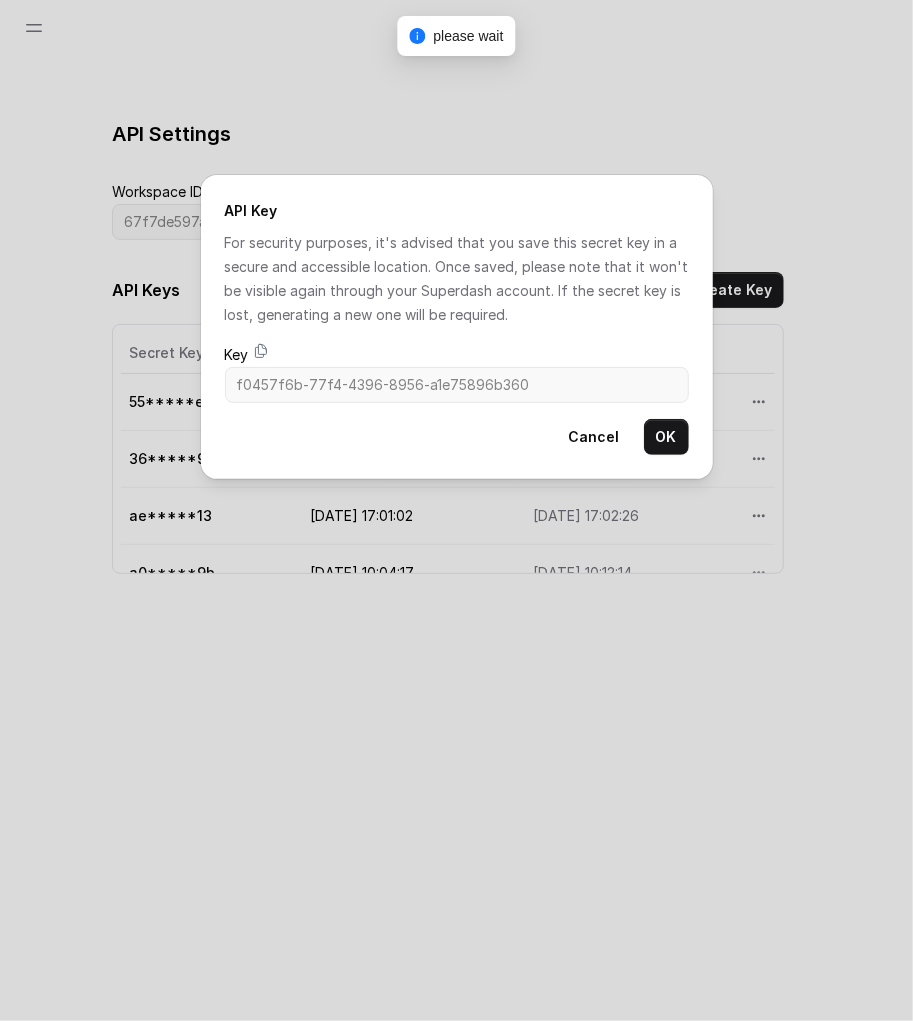 click on "Key" at bounding box center [457, 355] 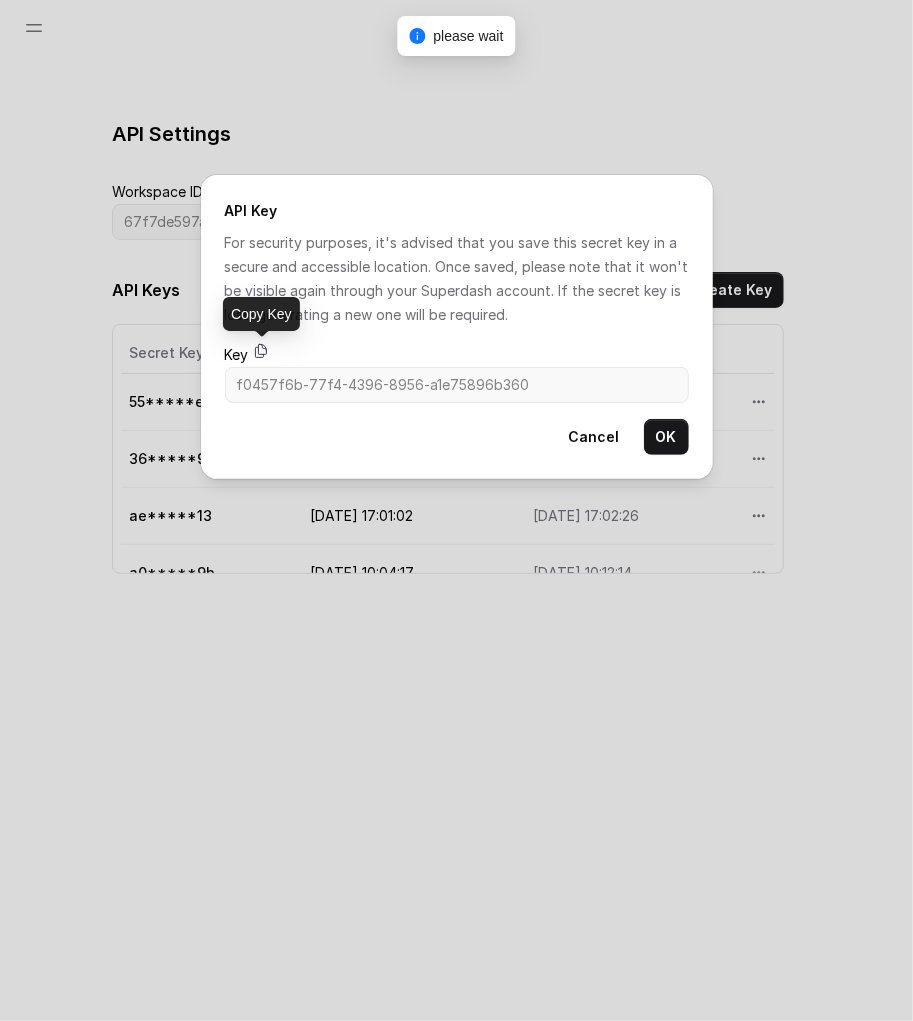 click 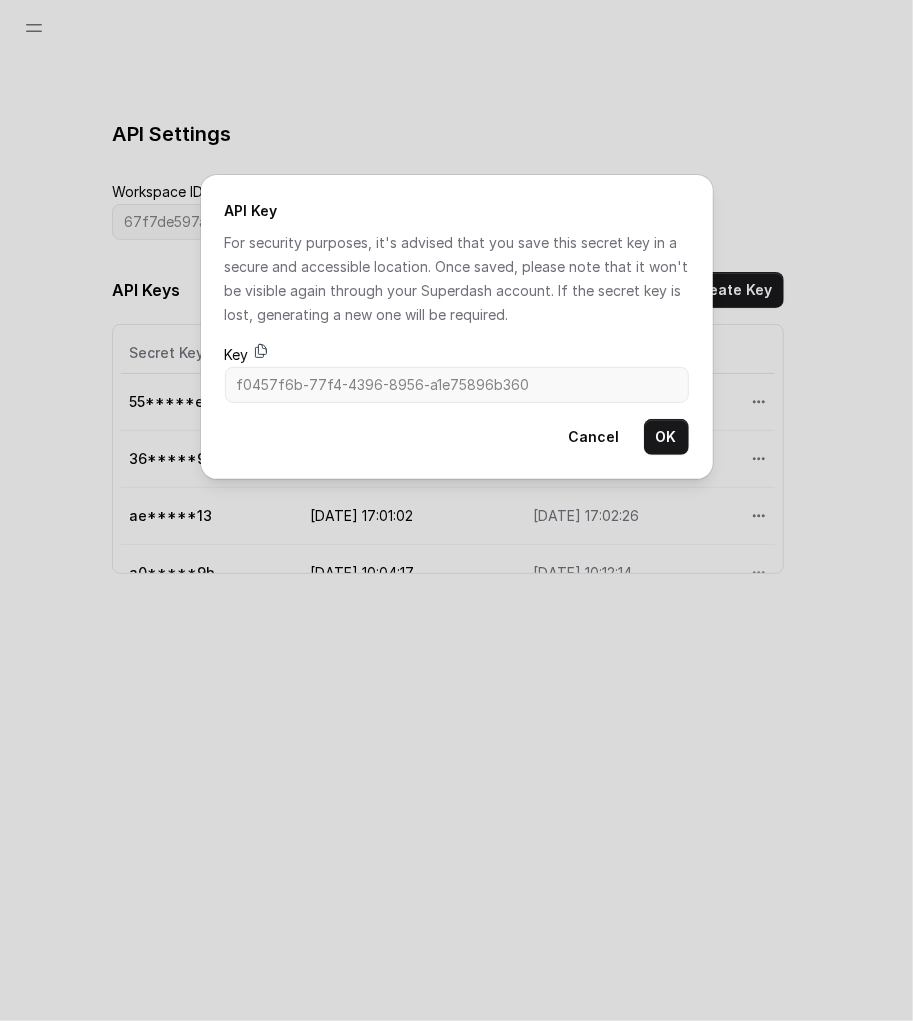 click 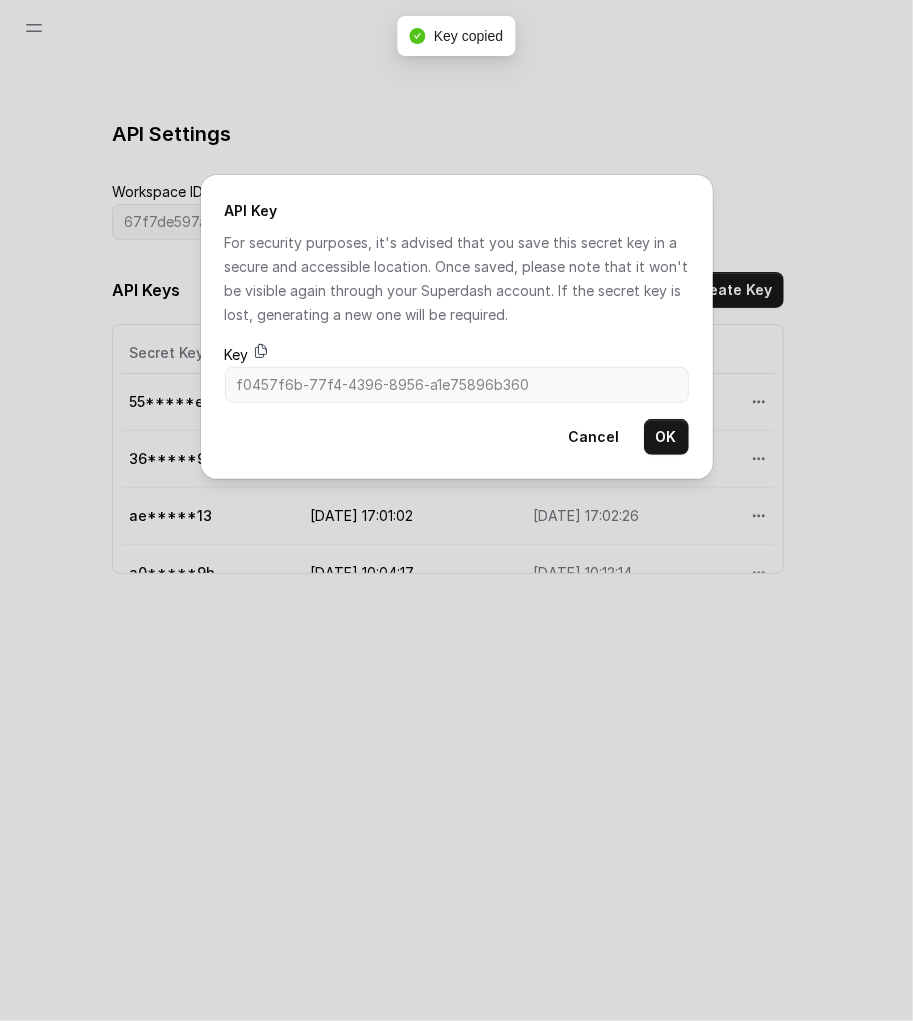 click 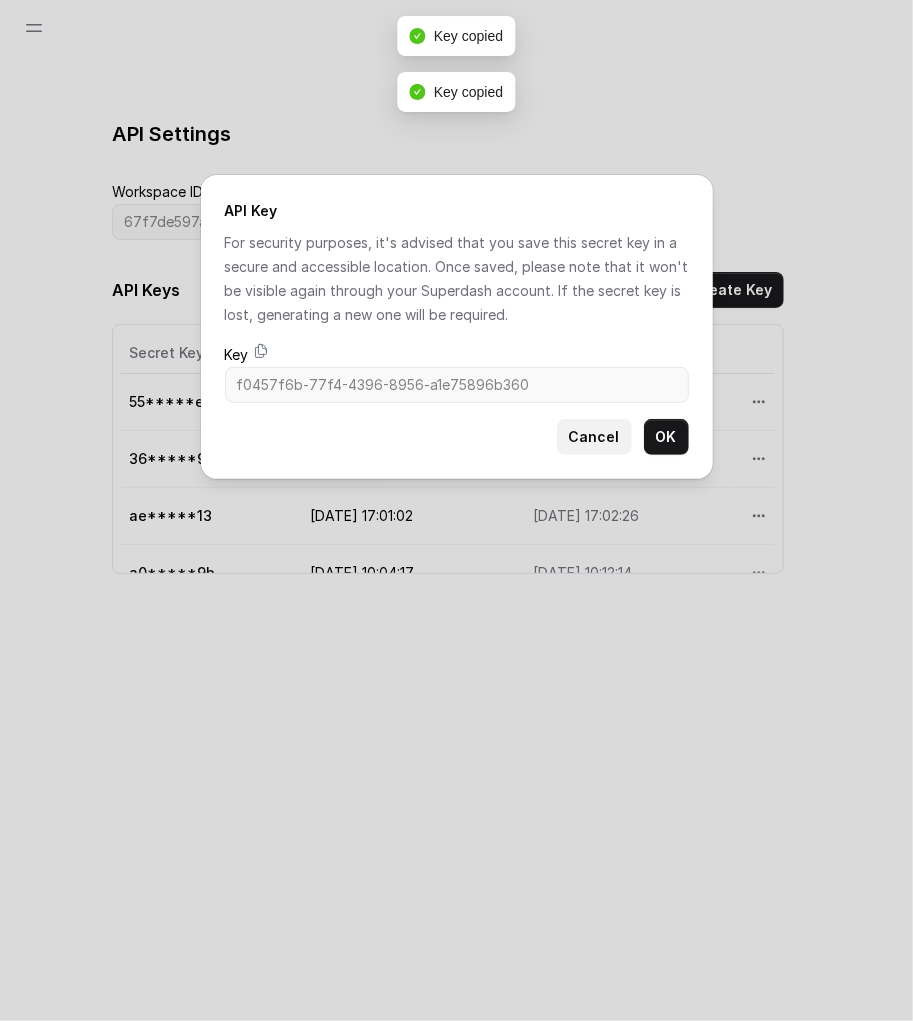 click on "Cancel" at bounding box center (594, 437) 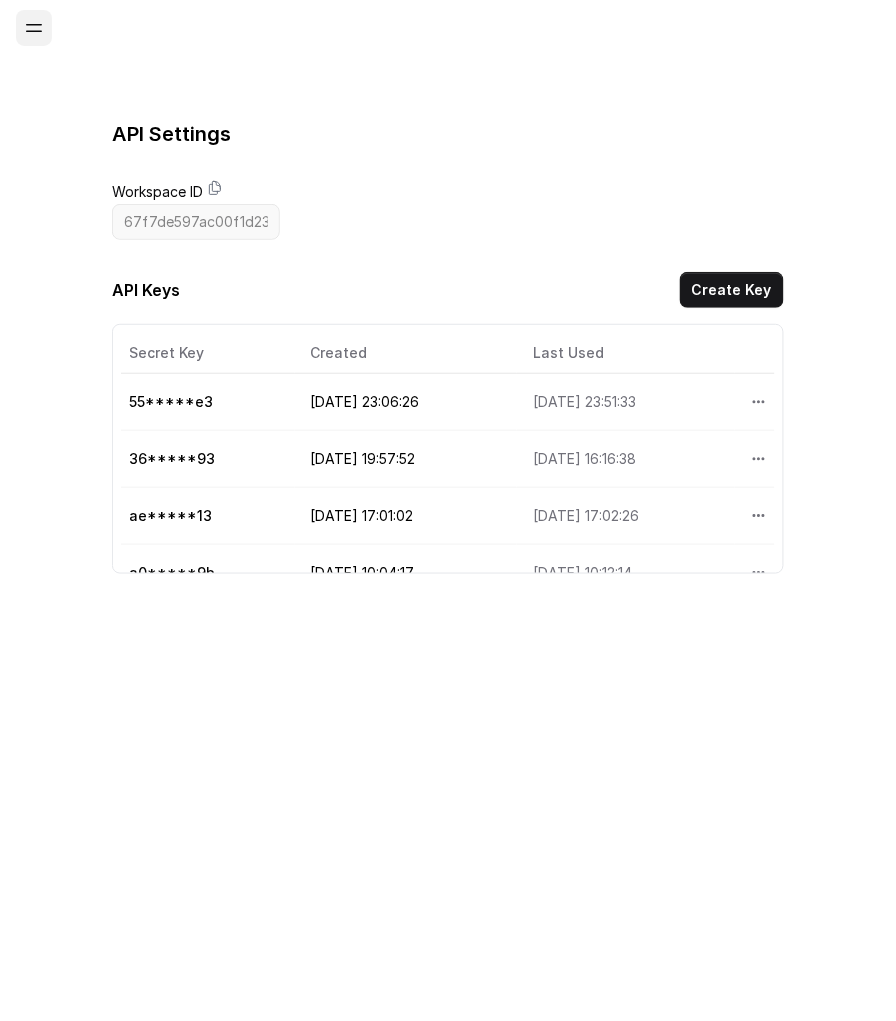 click at bounding box center [34, 28] 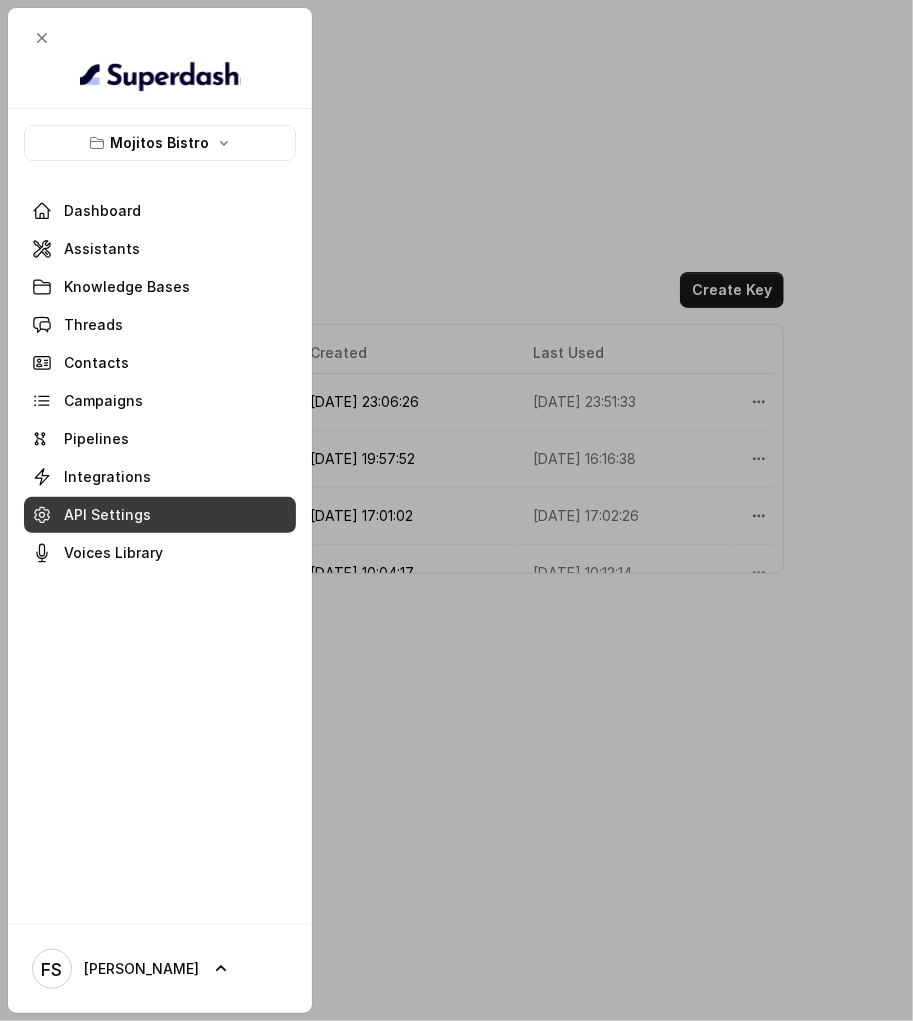 click at bounding box center (456, 510) 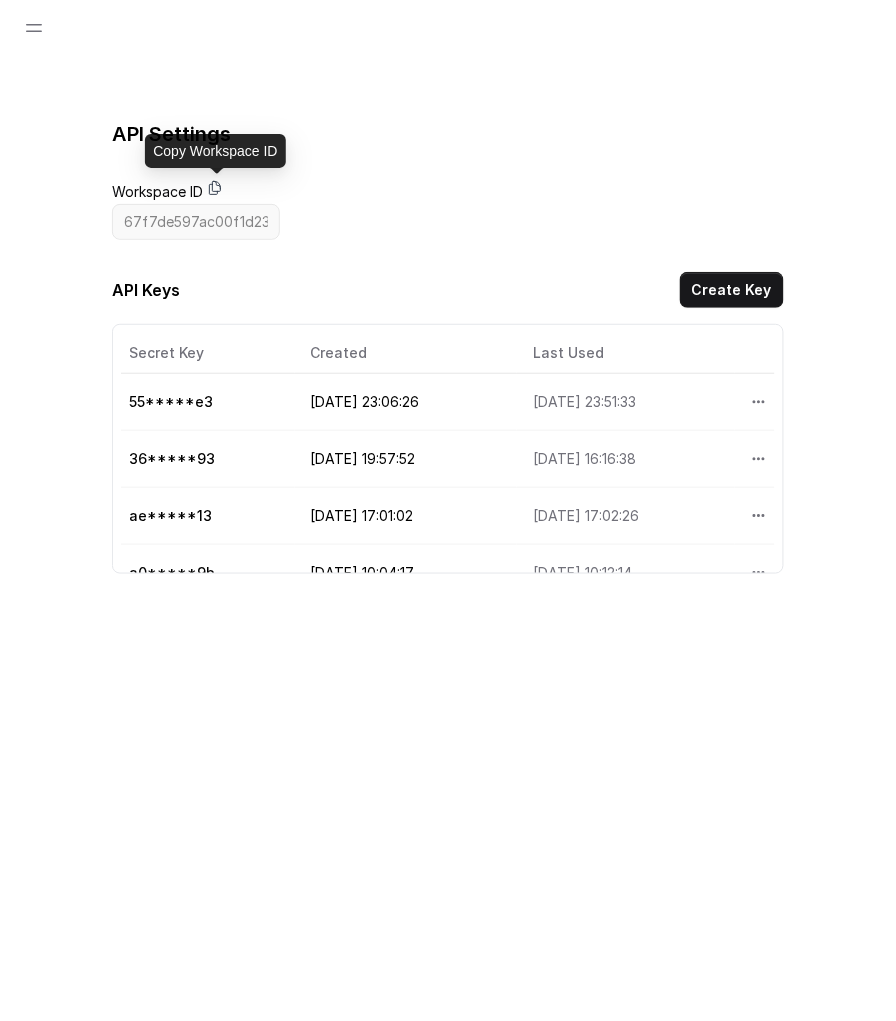 click 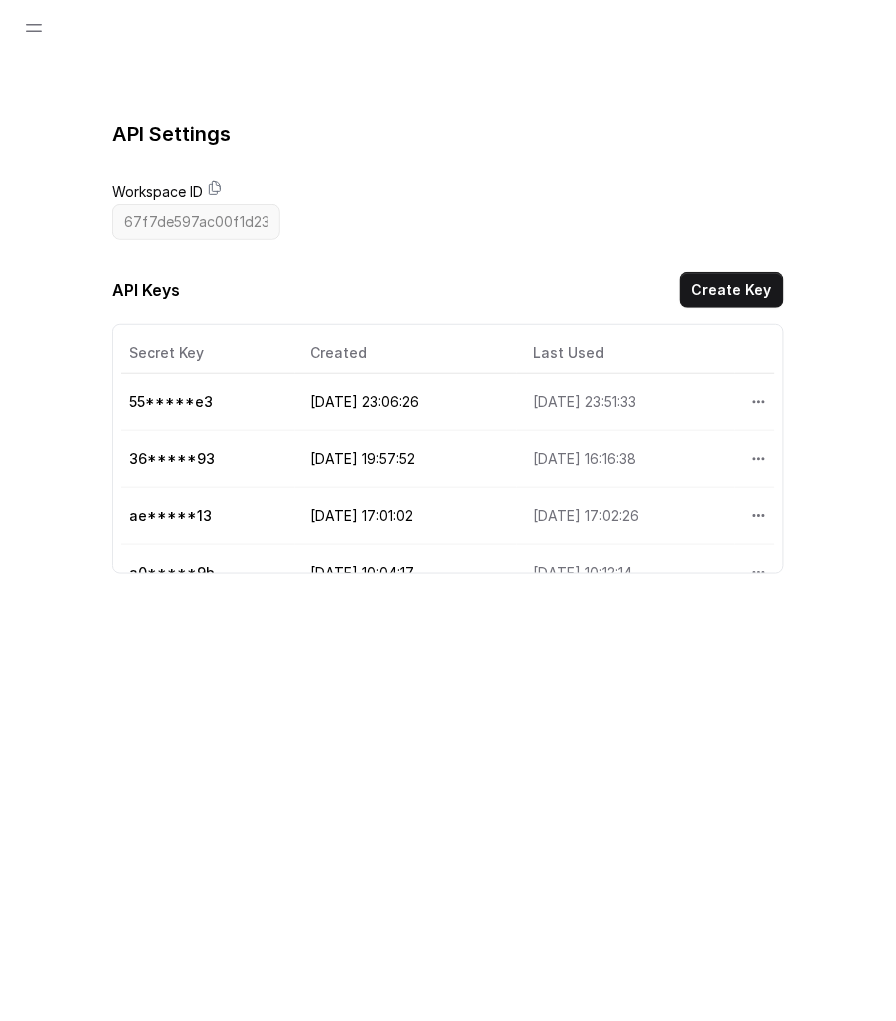 click at bounding box center (448, 28) 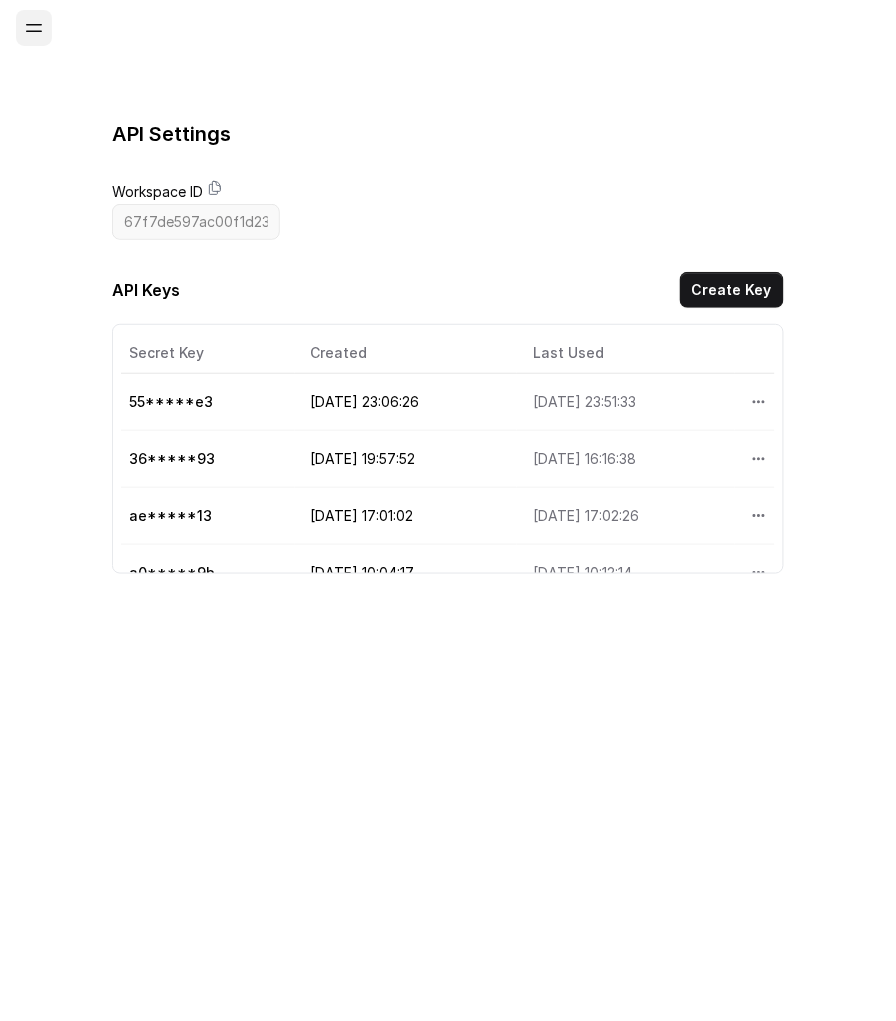 click 